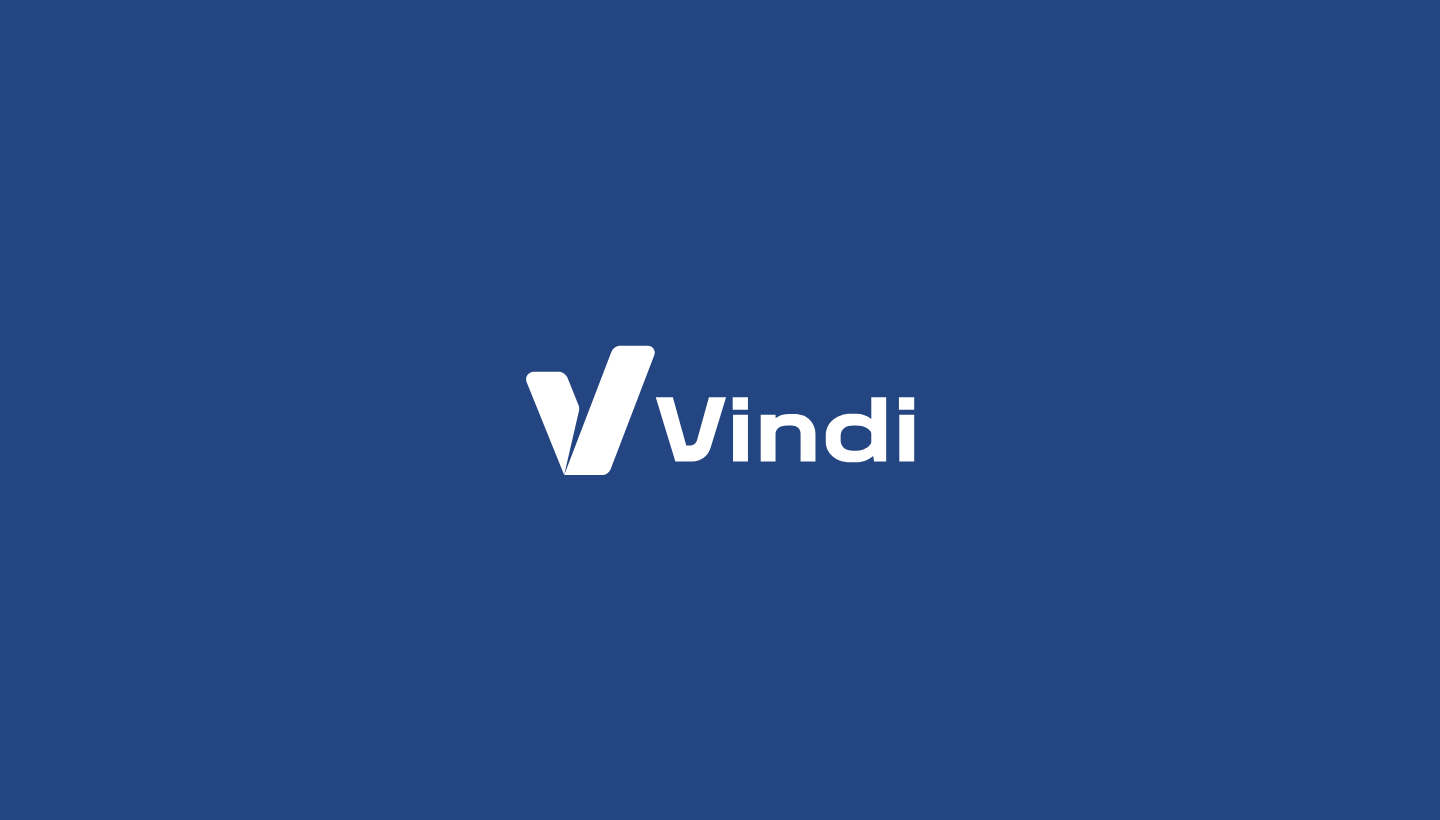 scroll, scrollTop: 0, scrollLeft: 0, axis: both 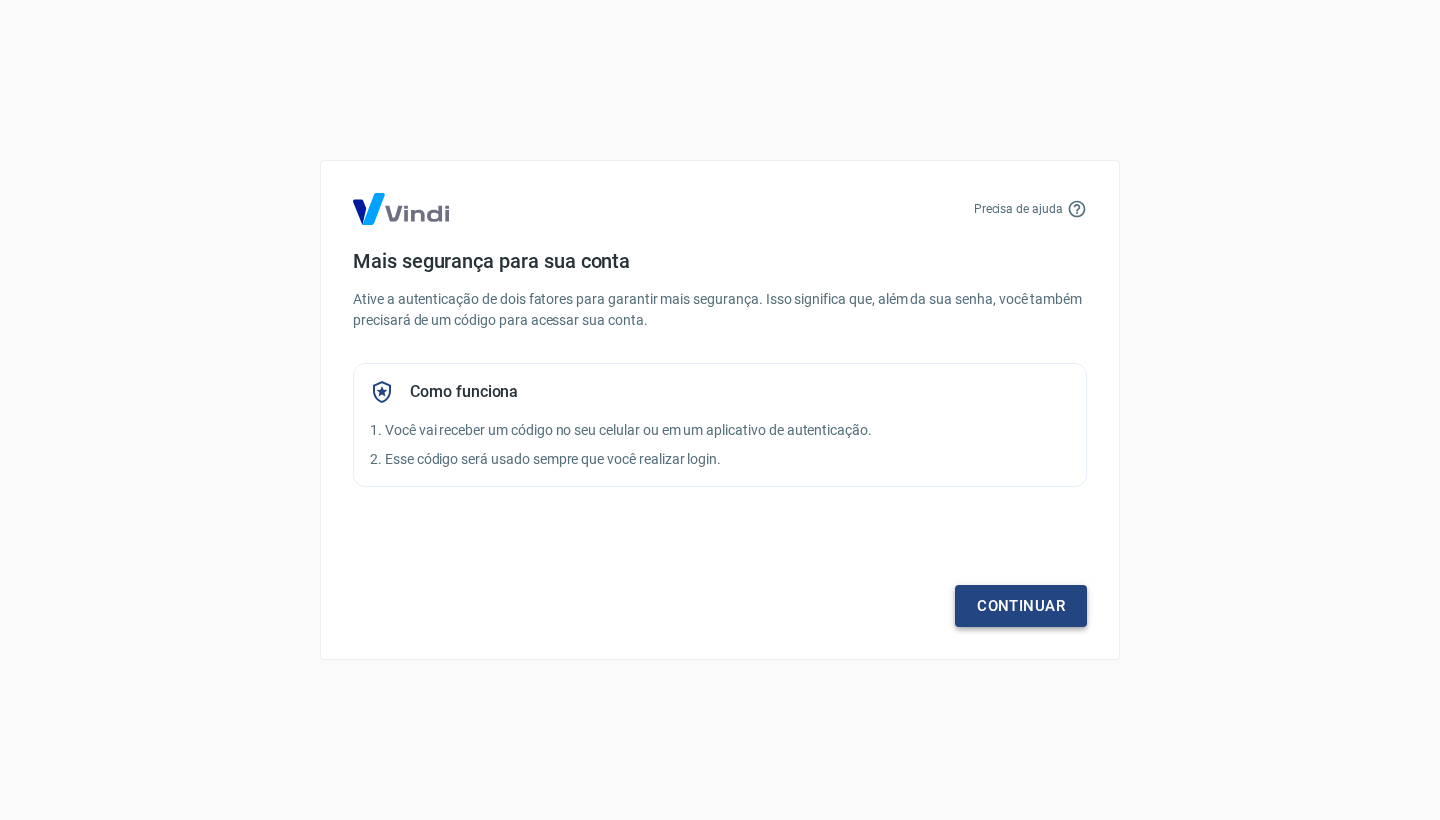 click on "Continuar" at bounding box center [1021, 606] 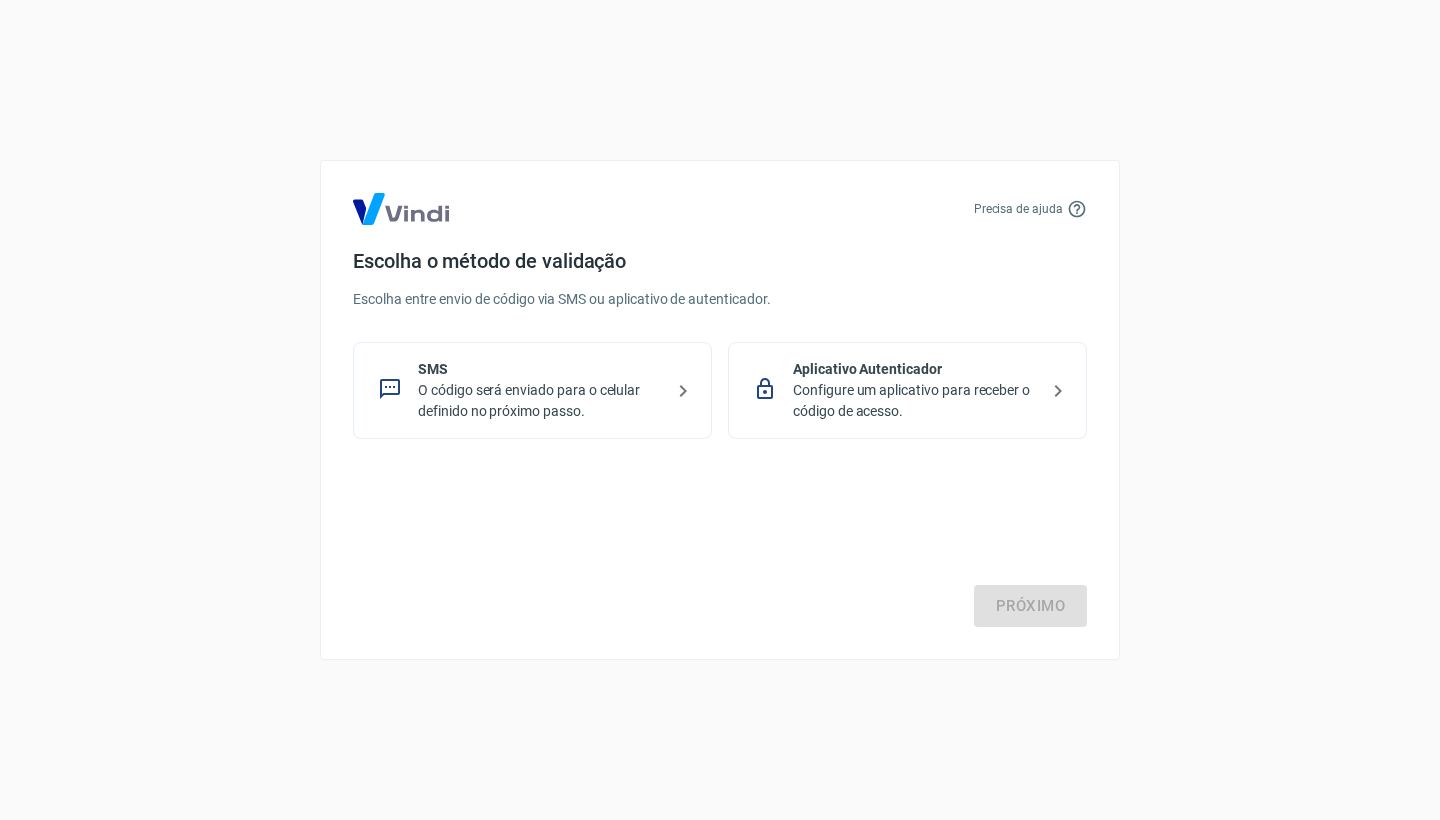 click on "SMS O código será enviado para o celular definido no próximo passo." at bounding box center [532, 390] 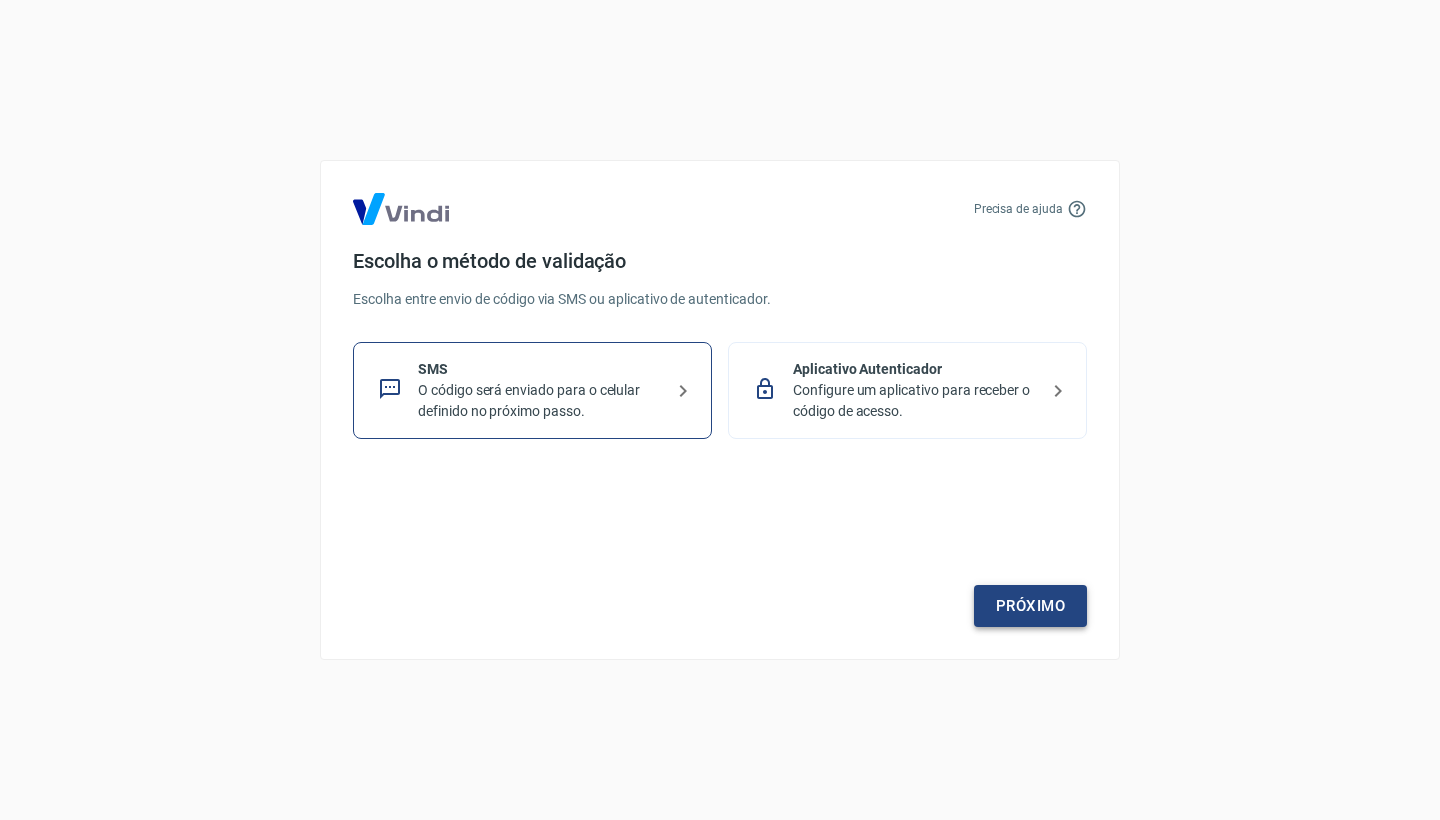 click on "Próximo" at bounding box center [1030, 606] 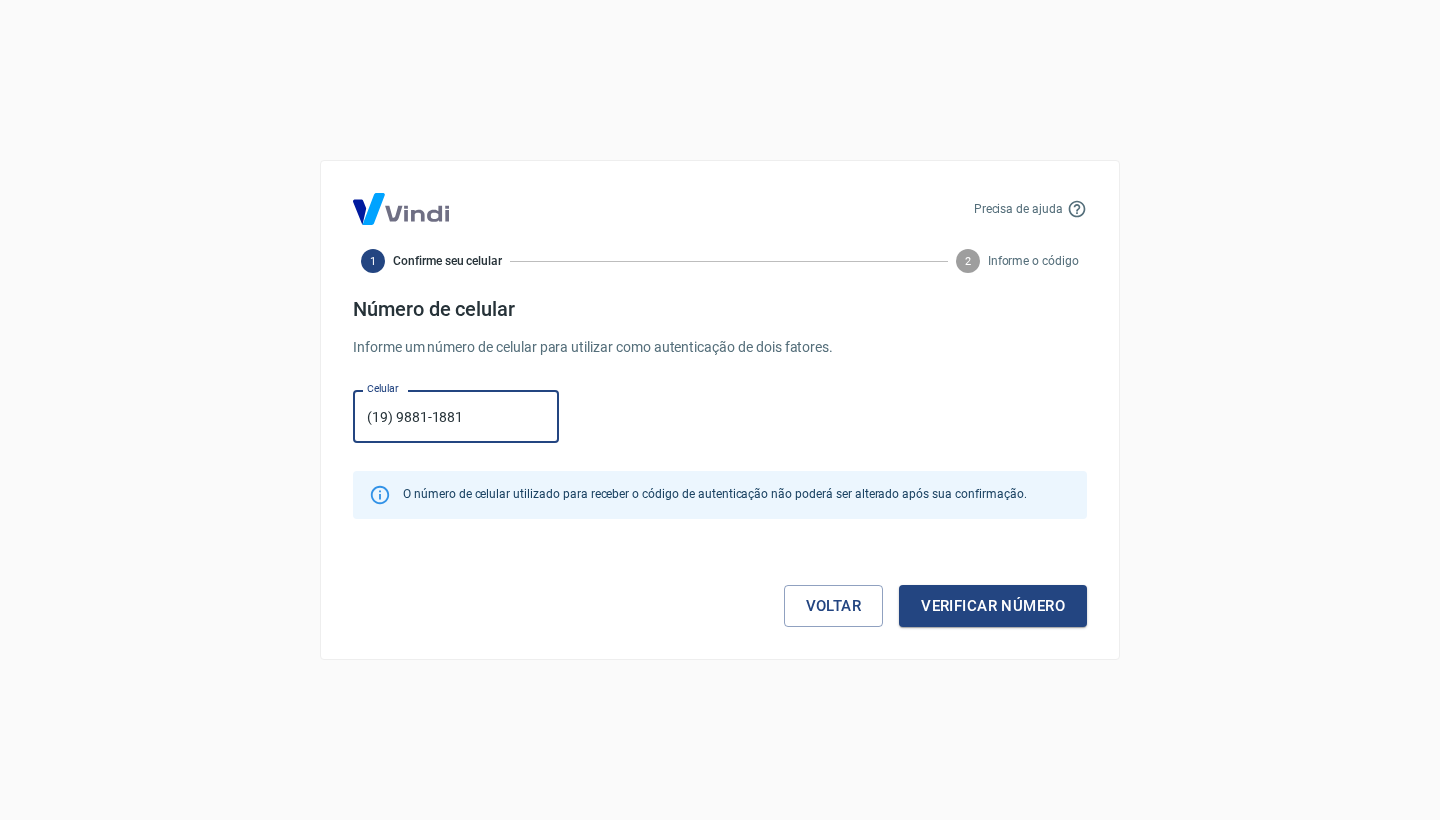 type on "(19) 98811-8819" 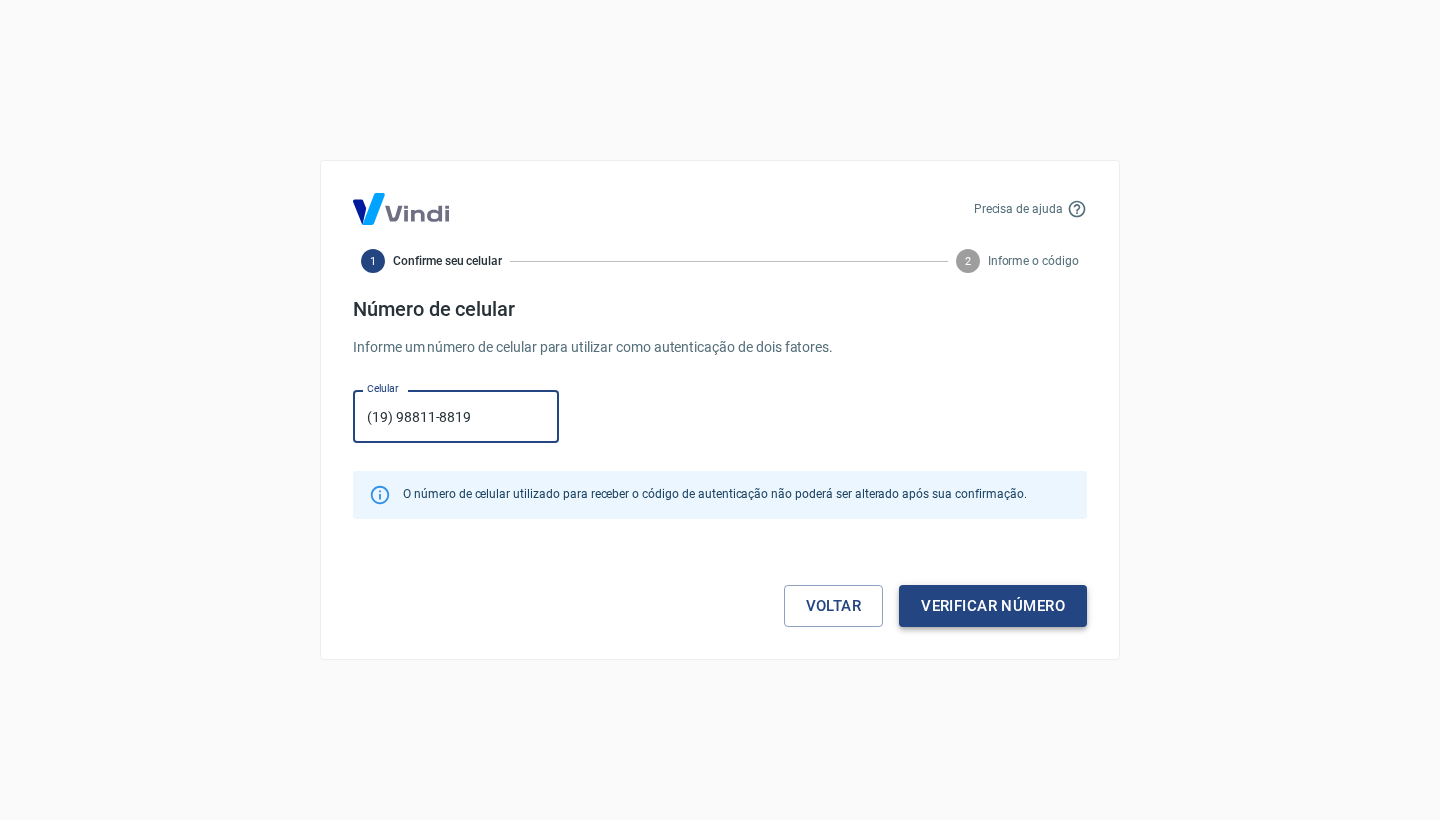 click on "Verificar número" at bounding box center (993, 606) 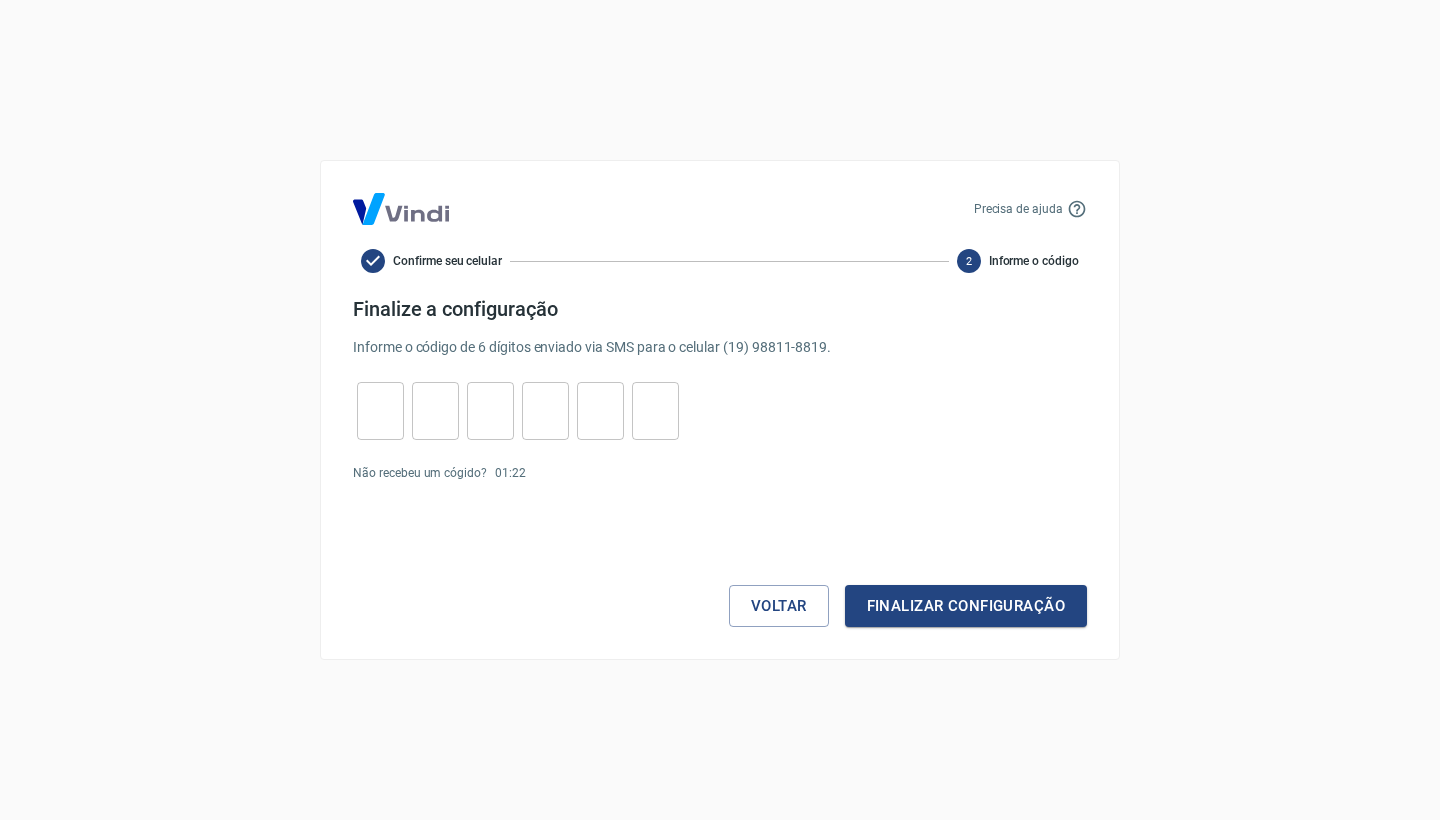 click at bounding box center [380, 411] 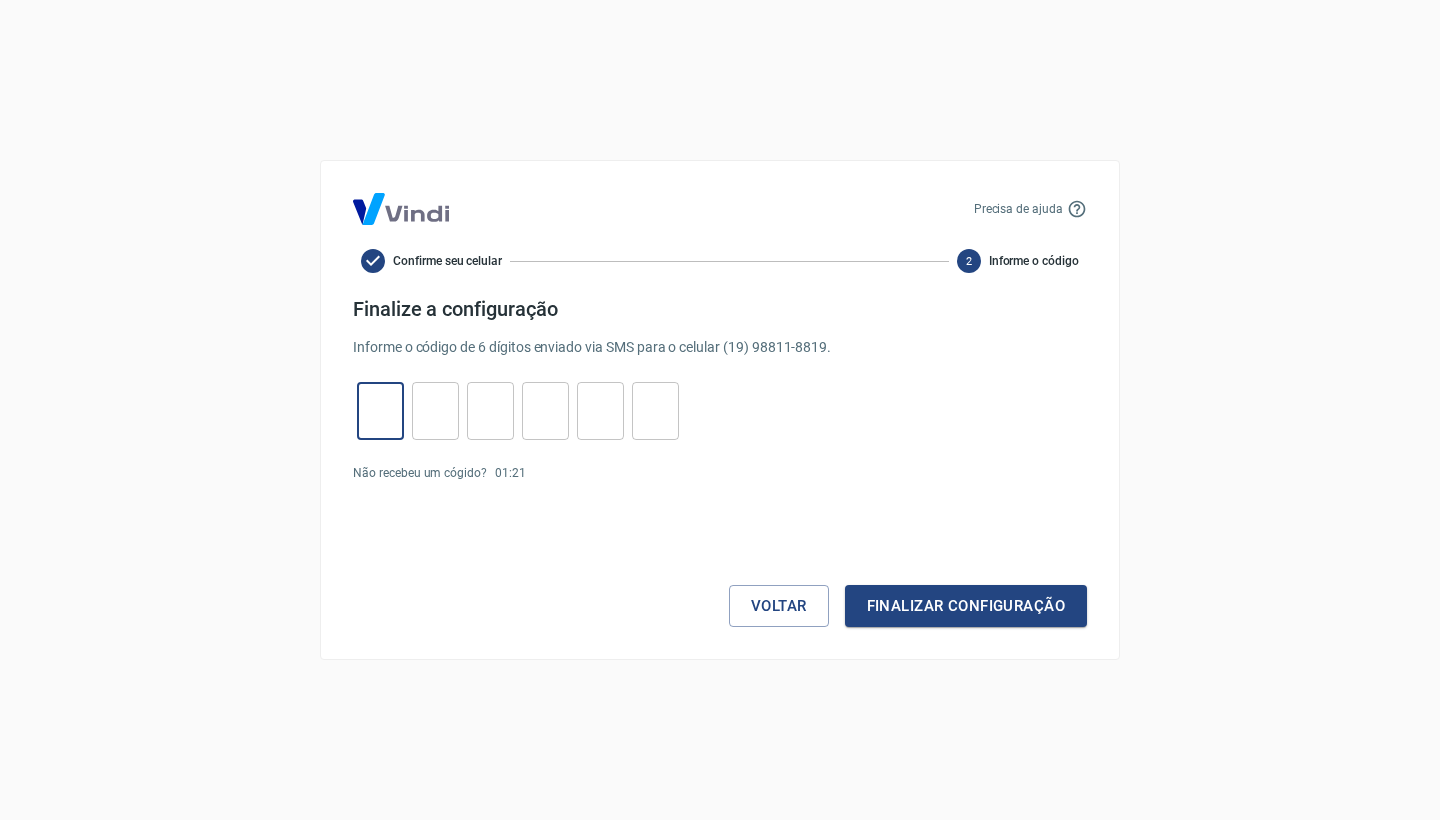 type on "5" 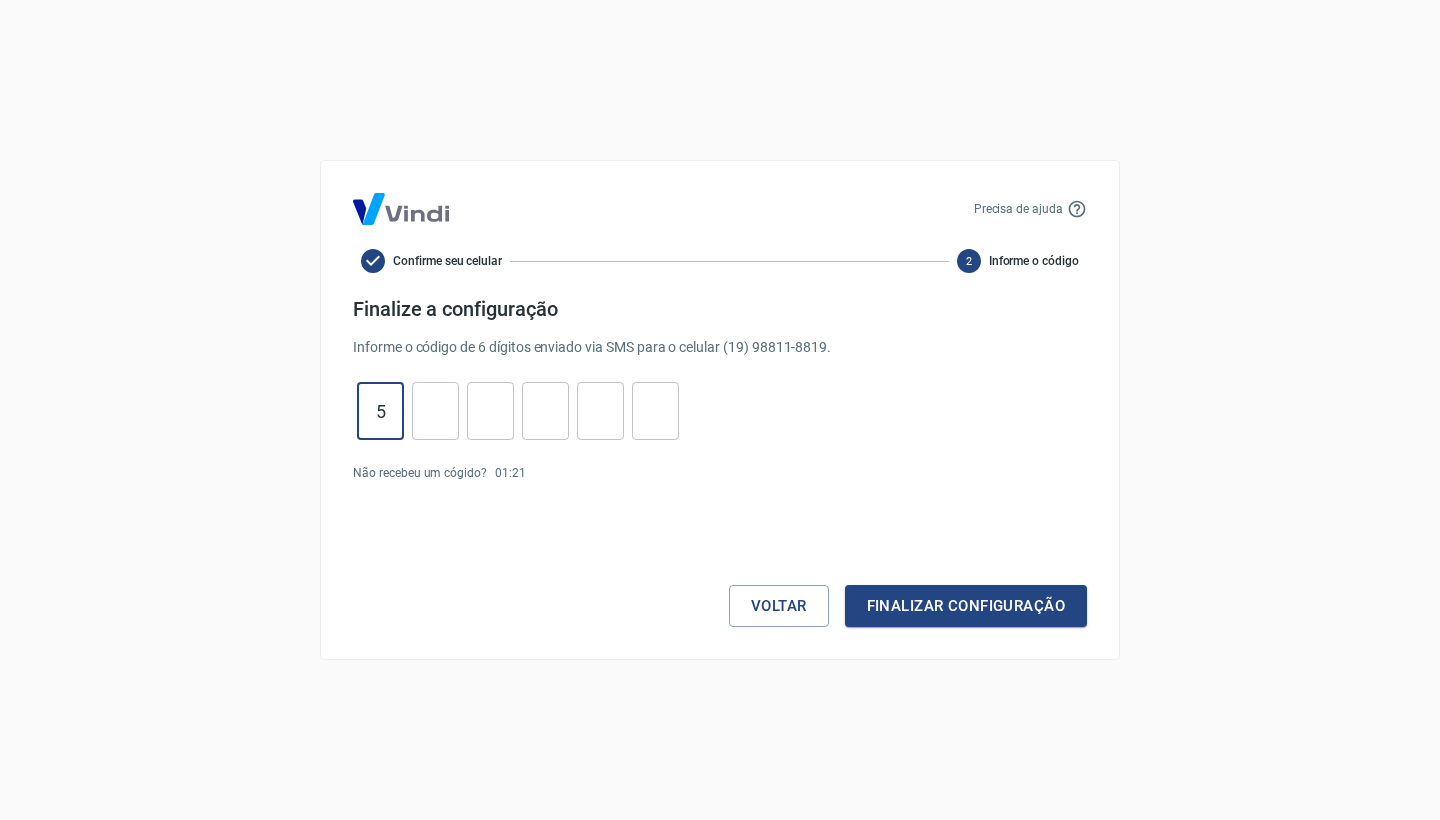 type on "5" 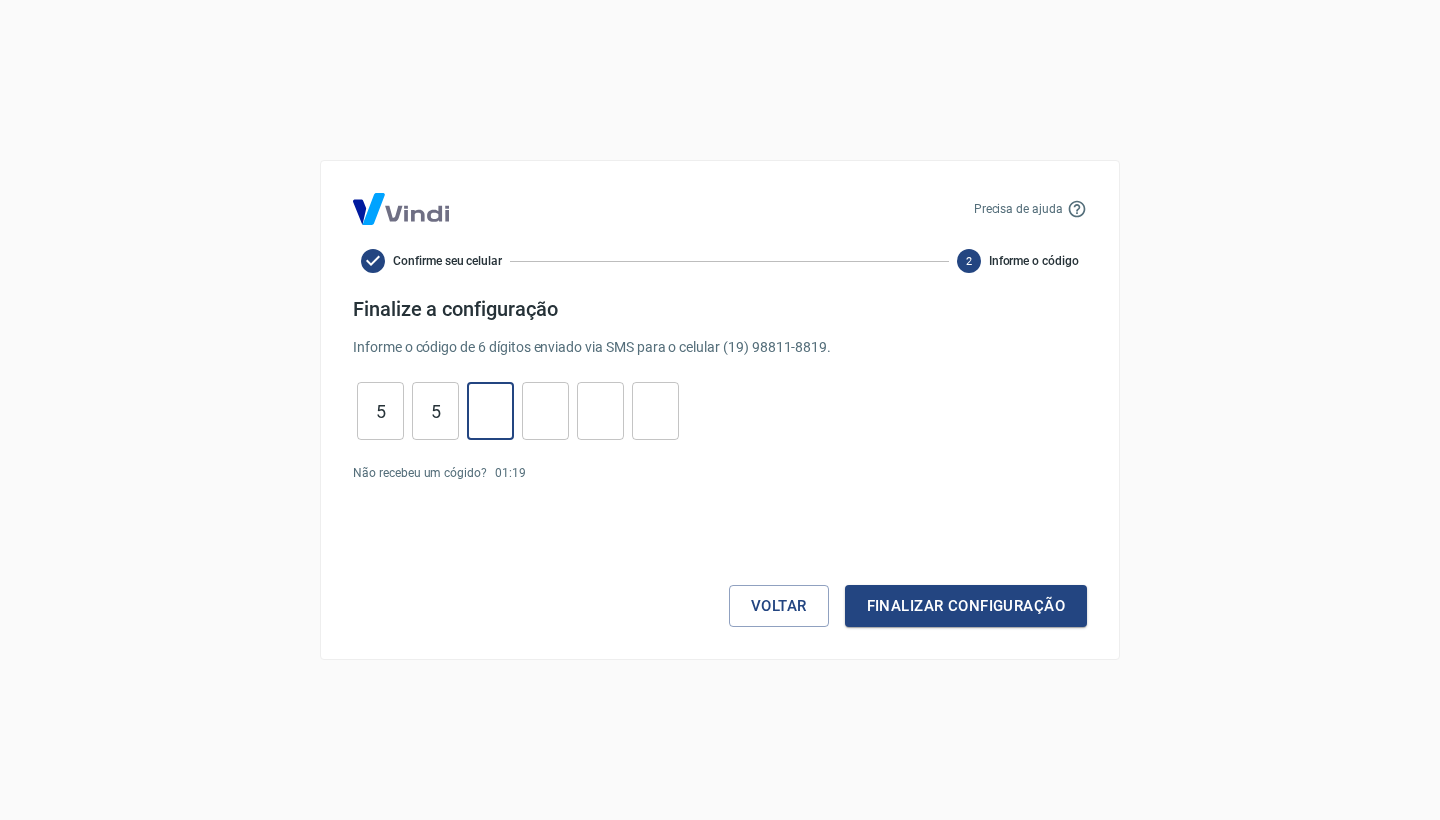 type on "0" 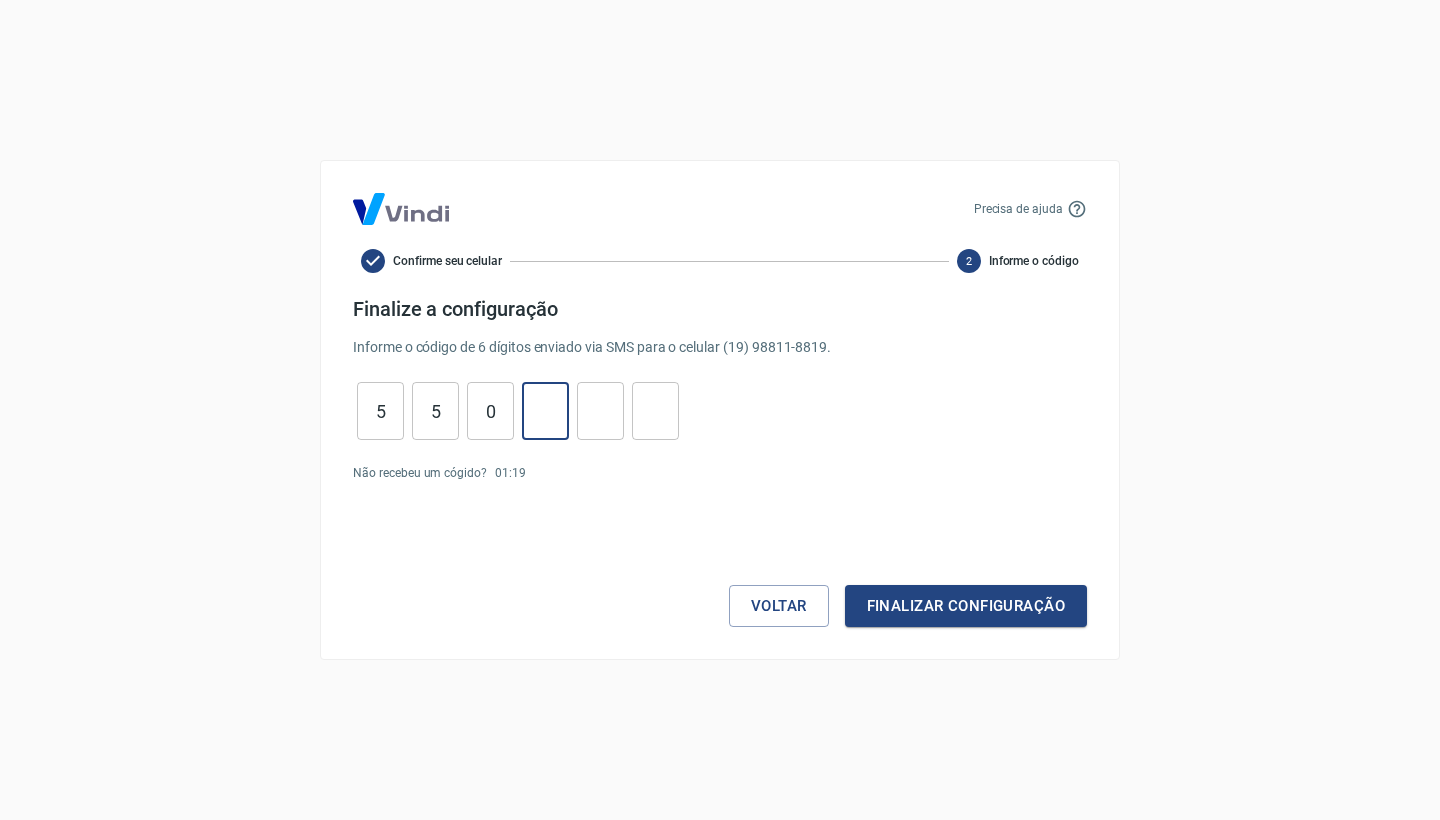 type on "9" 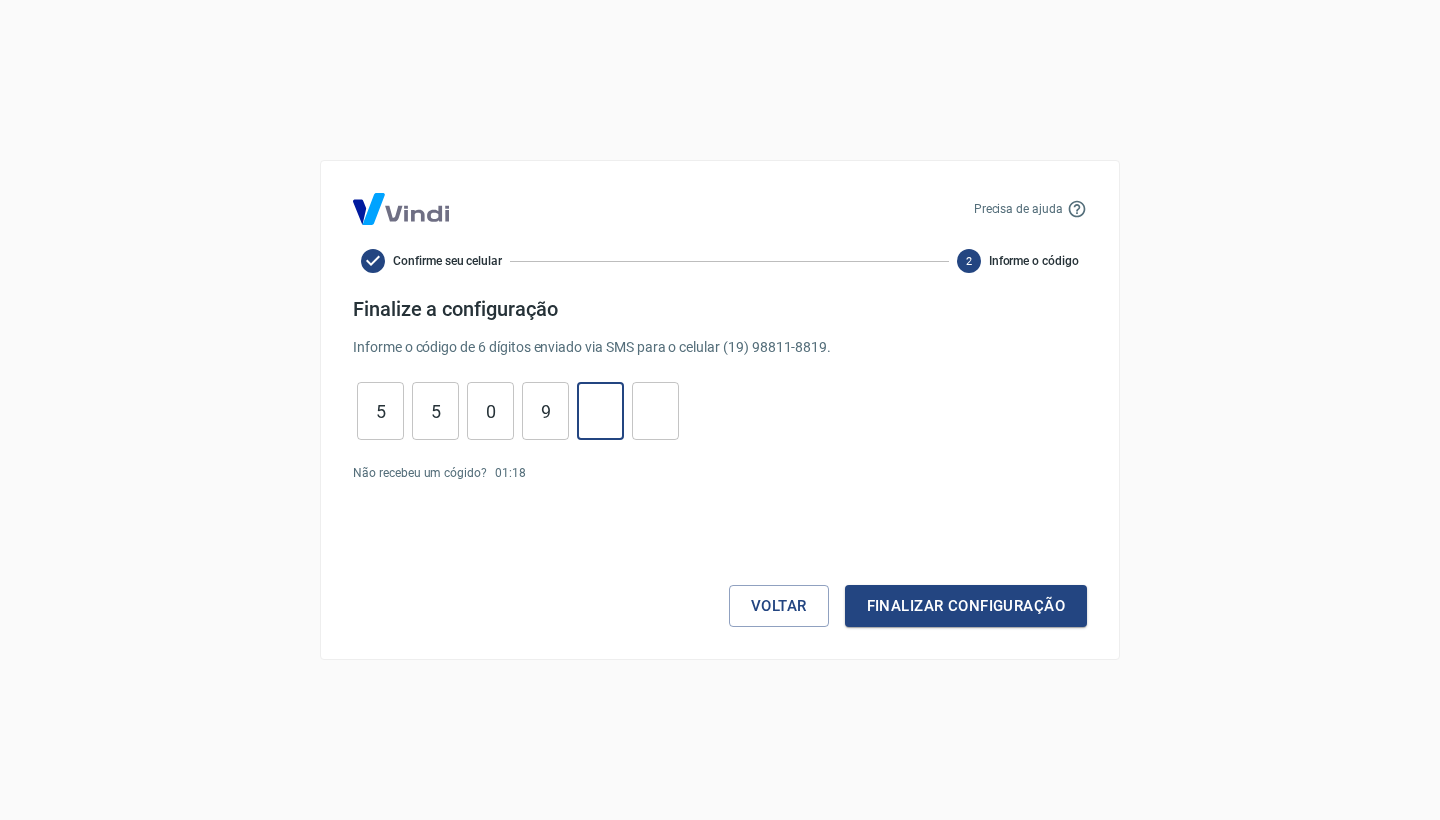 type on "5" 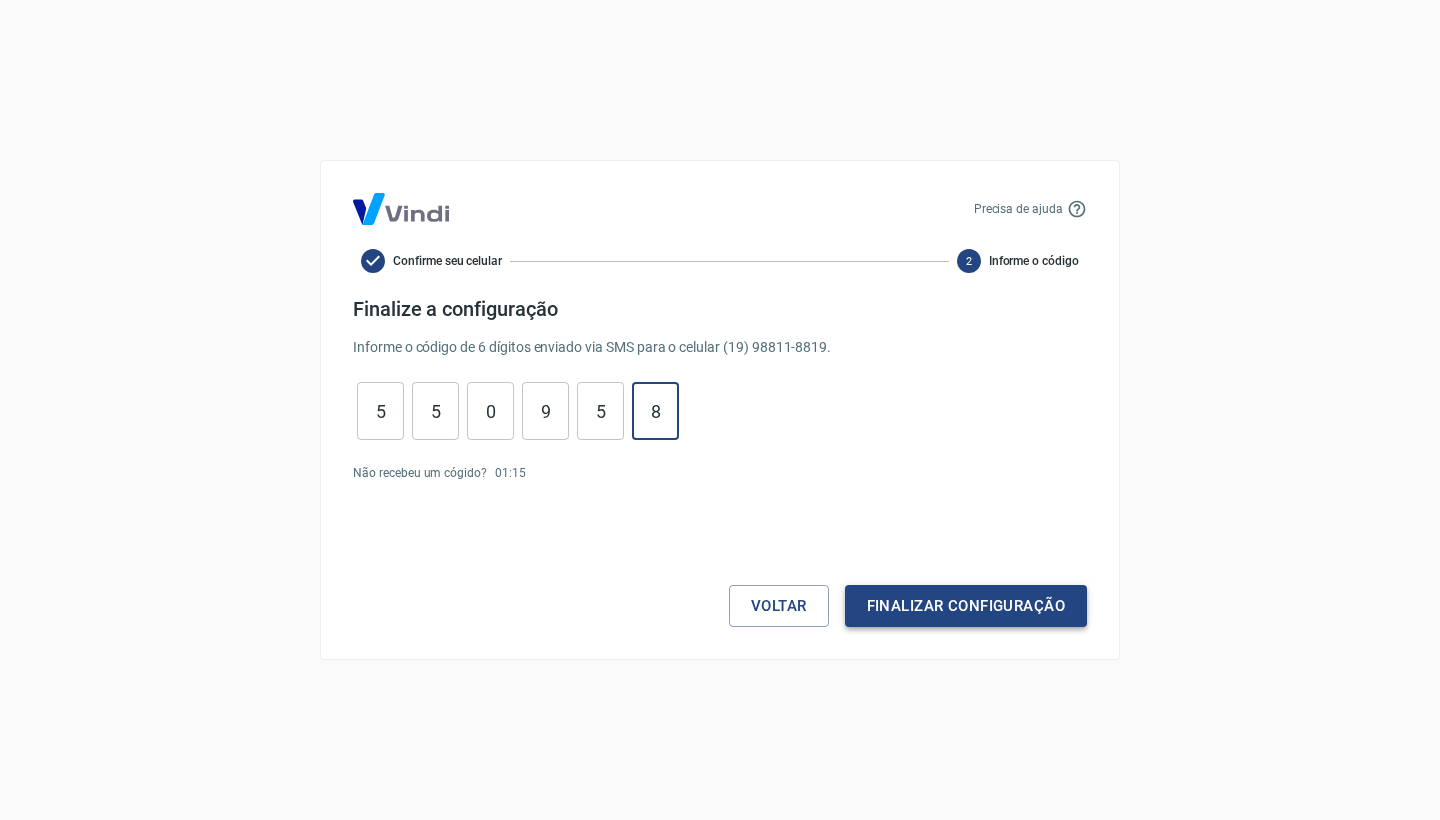 type on "8" 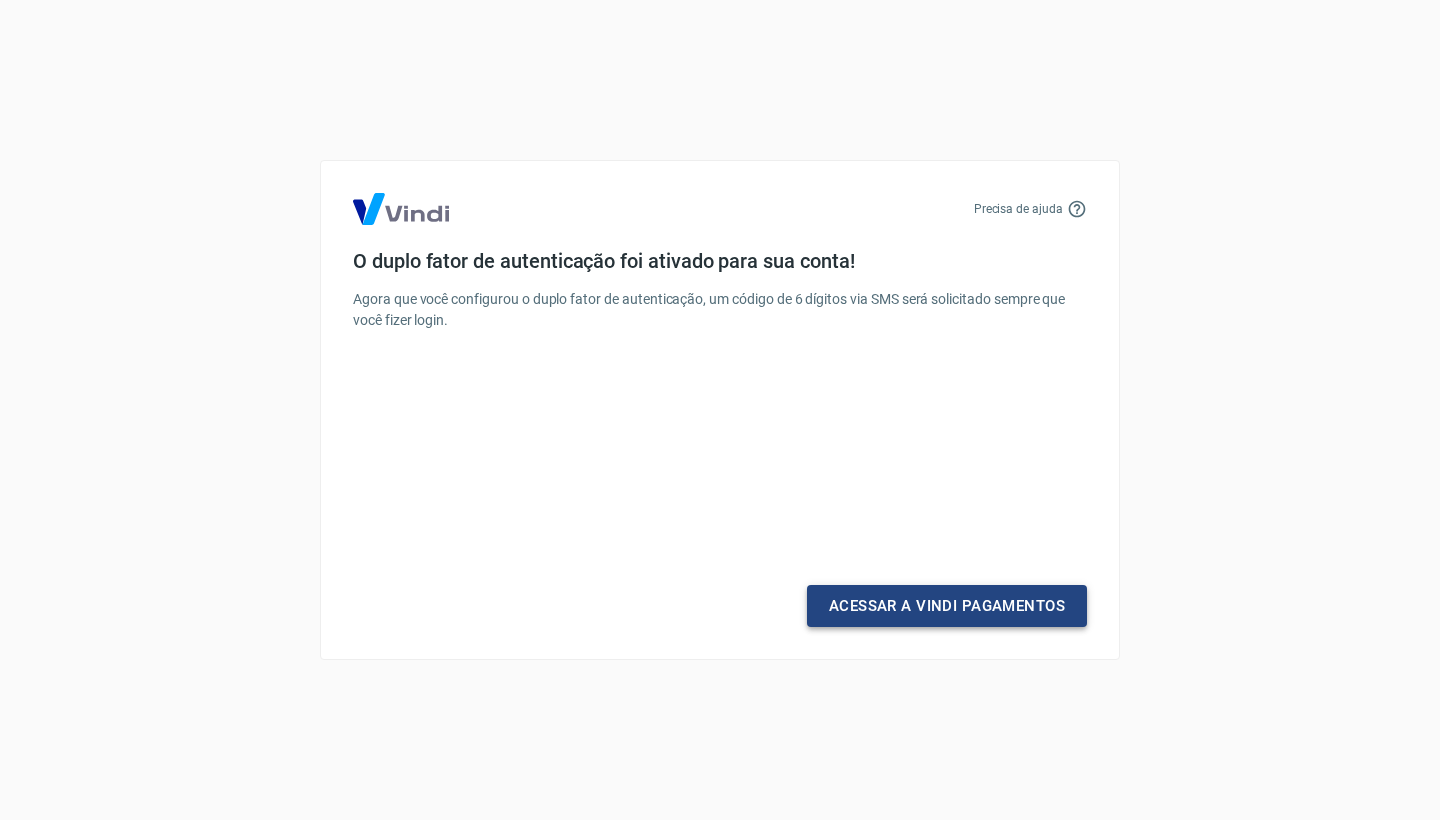 click on "Acessar a Vindi Pagamentos" at bounding box center (947, 606) 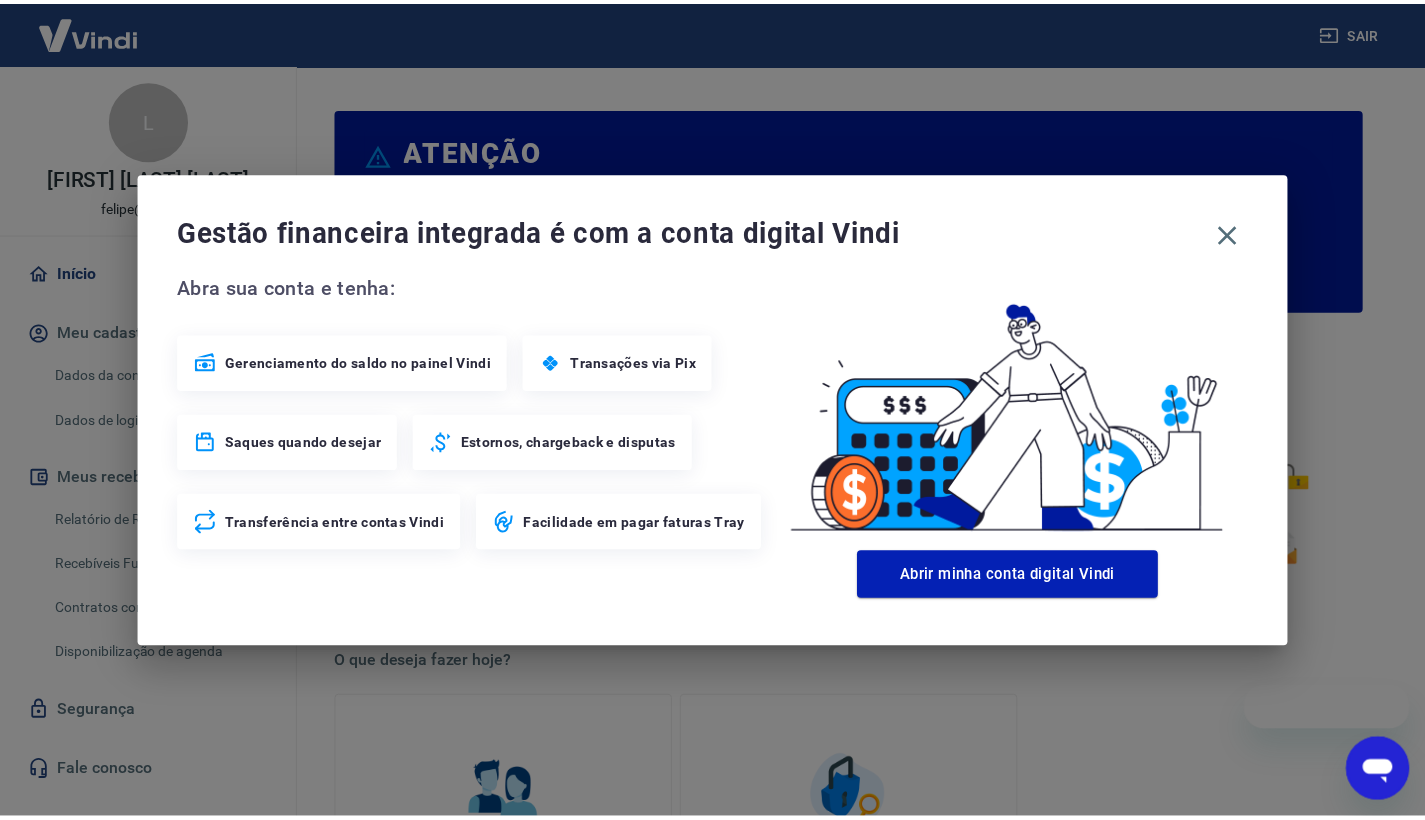 scroll, scrollTop: 0, scrollLeft: 0, axis: both 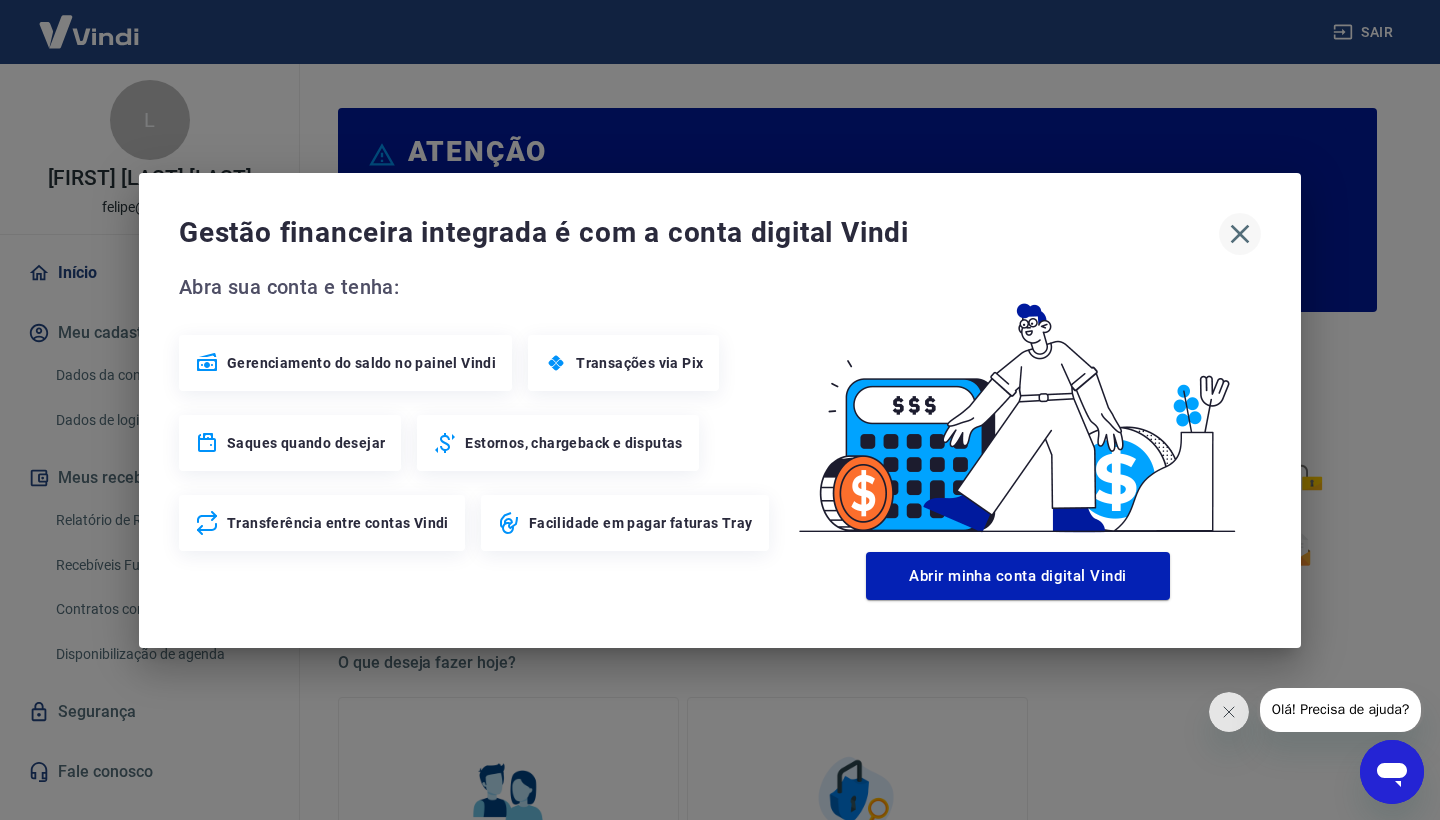 click 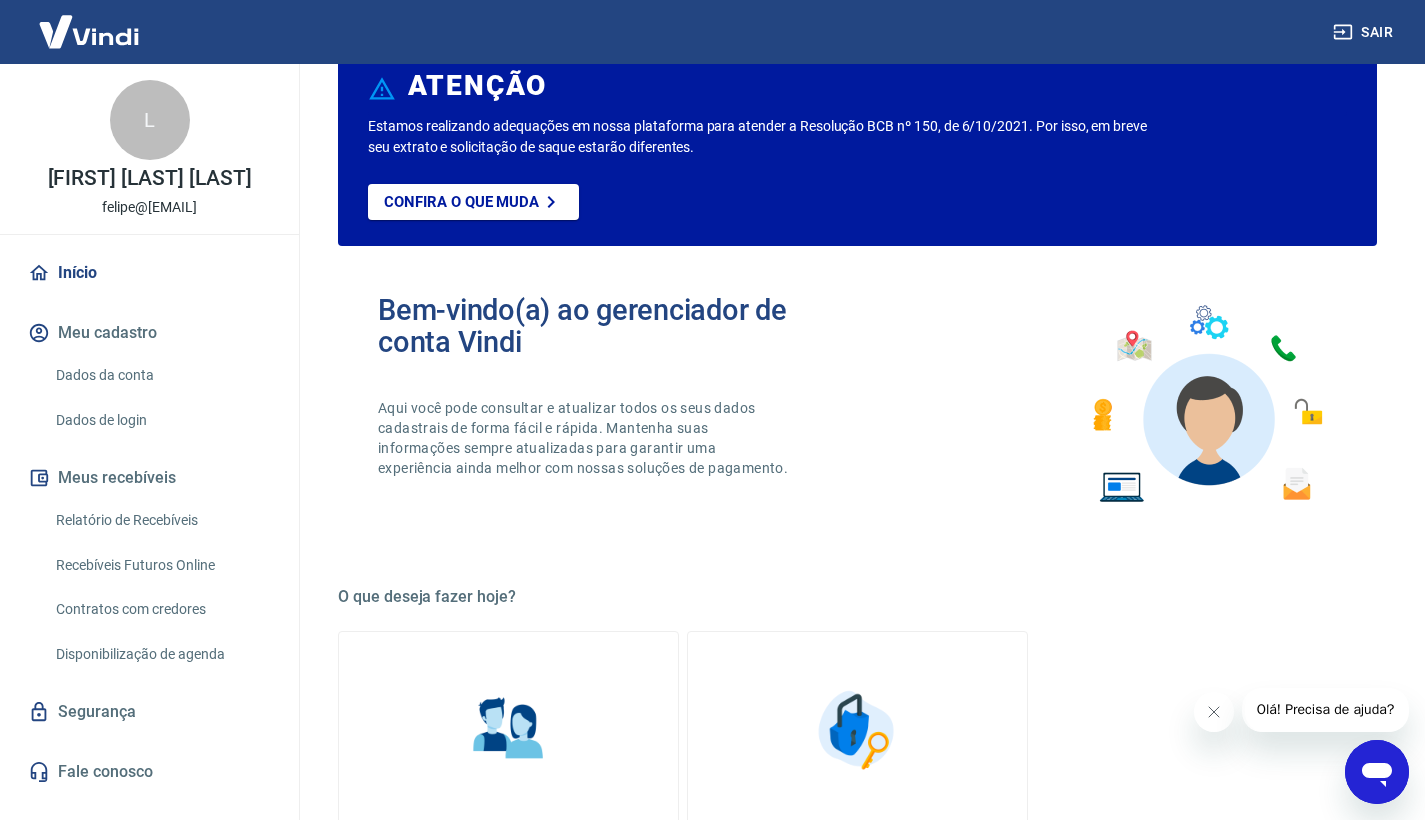 scroll, scrollTop: 68, scrollLeft: 0, axis: vertical 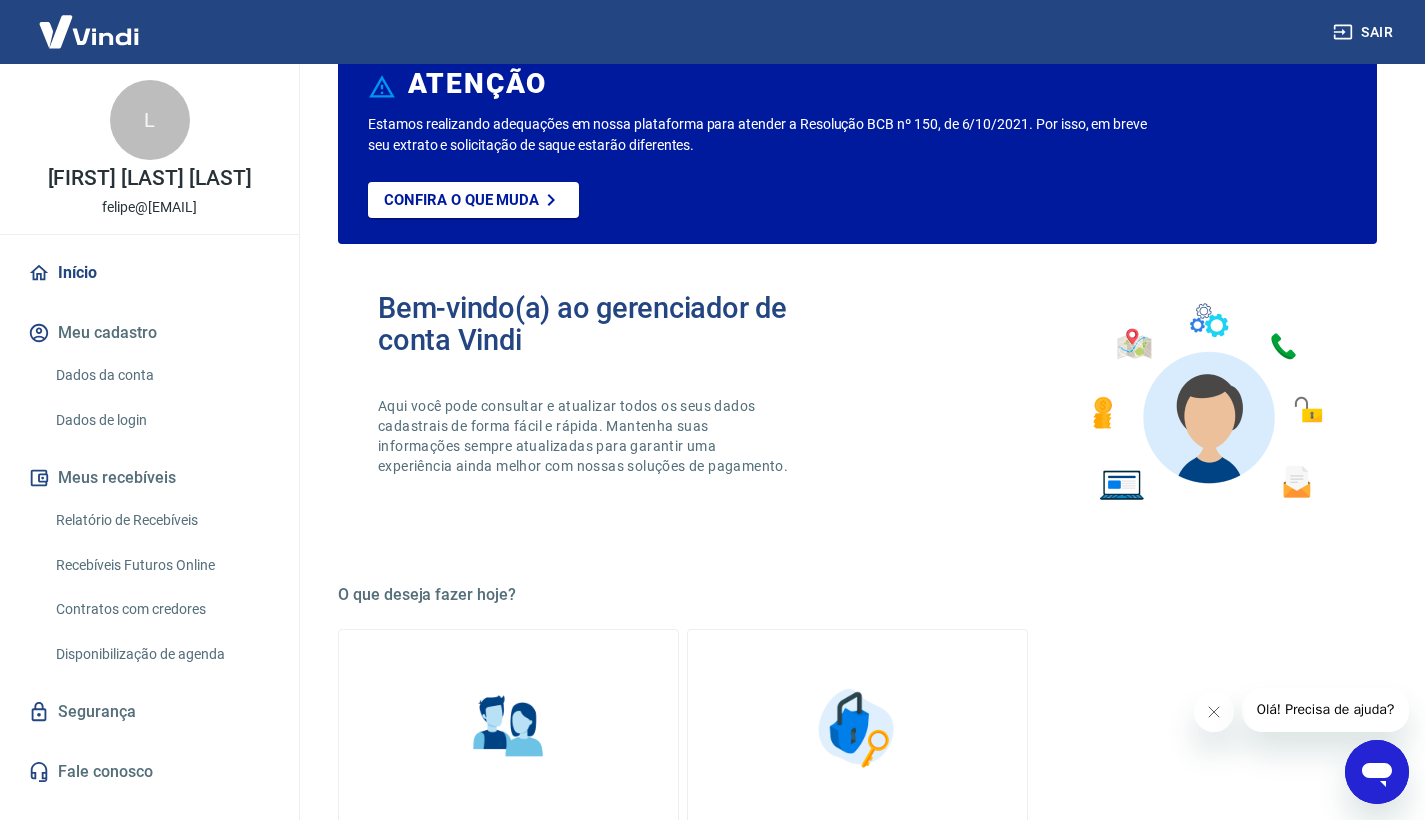 click on "Dados da conta" at bounding box center [161, 375] 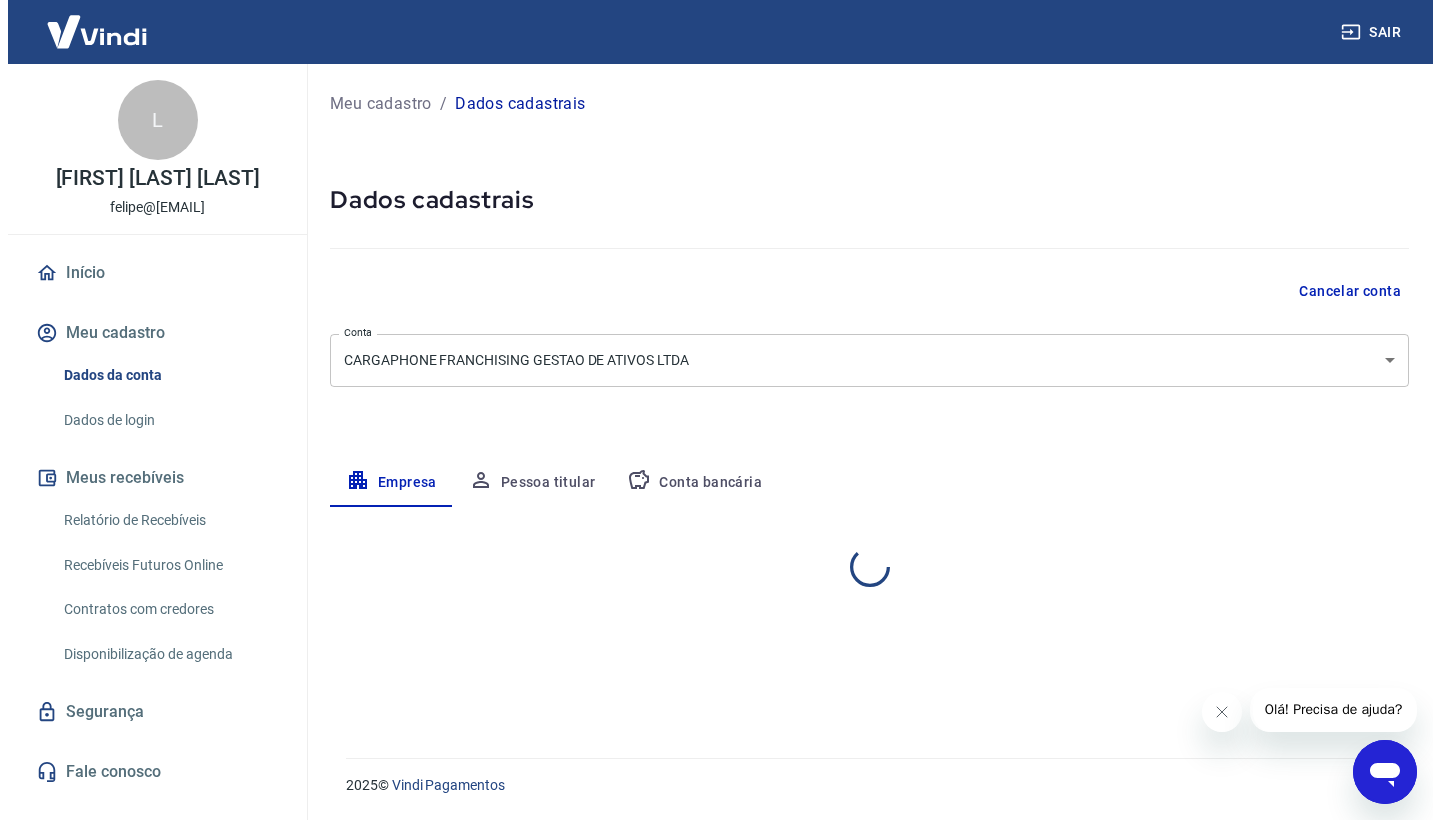 scroll, scrollTop: 0, scrollLeft: 0, axis: both 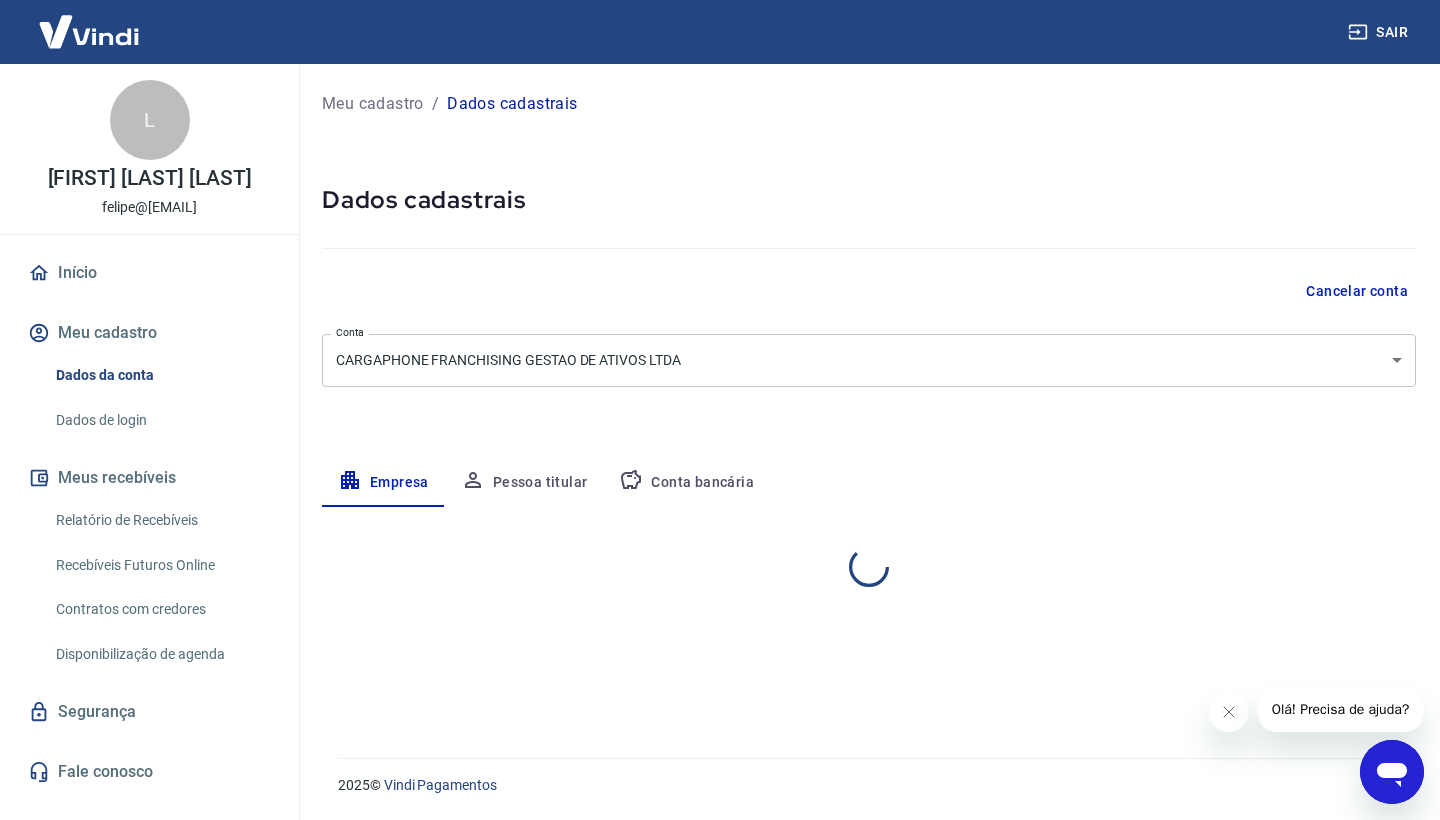 select on "SP" 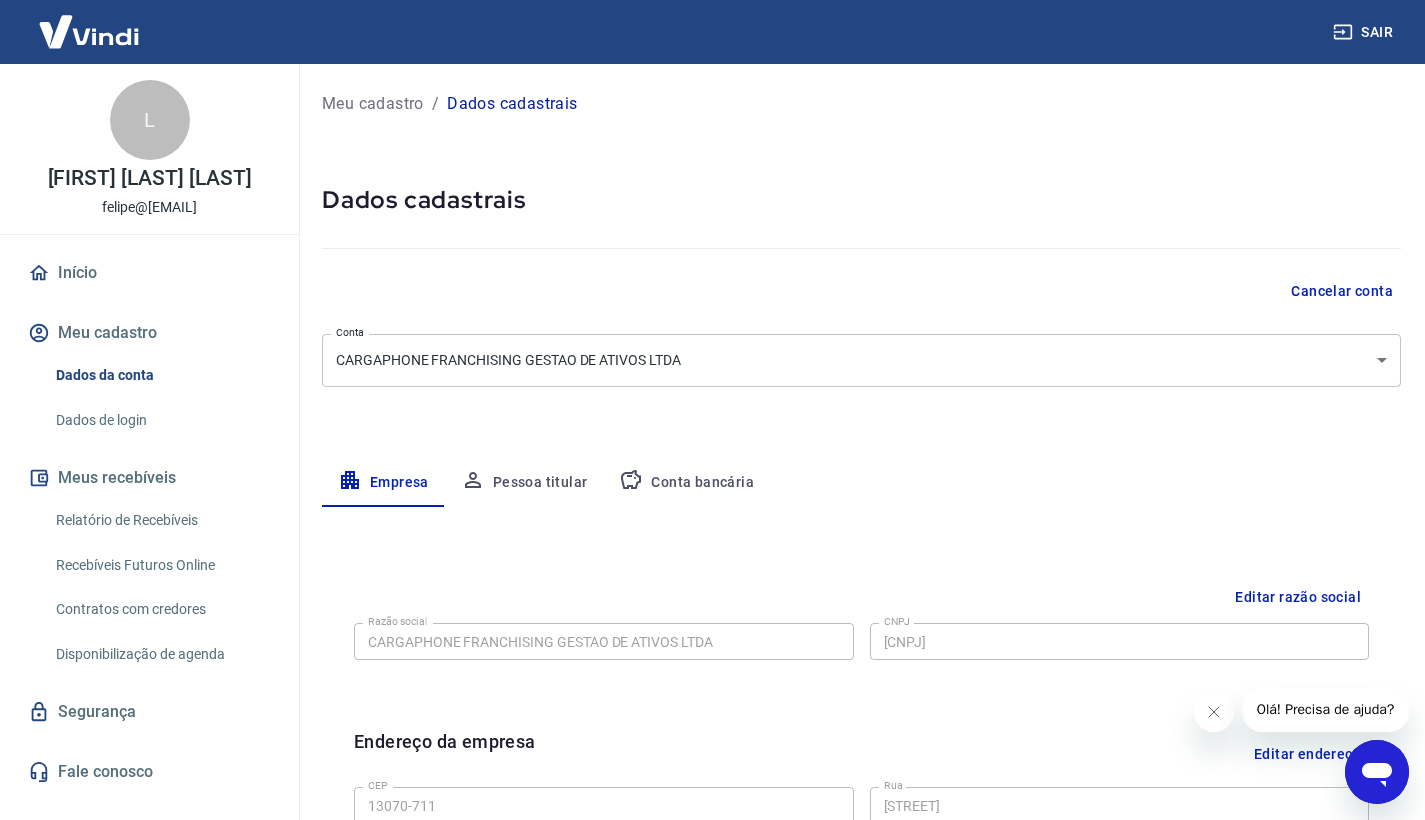 click on "Relatório de Recebíveis" at bounding box center [161, 520] 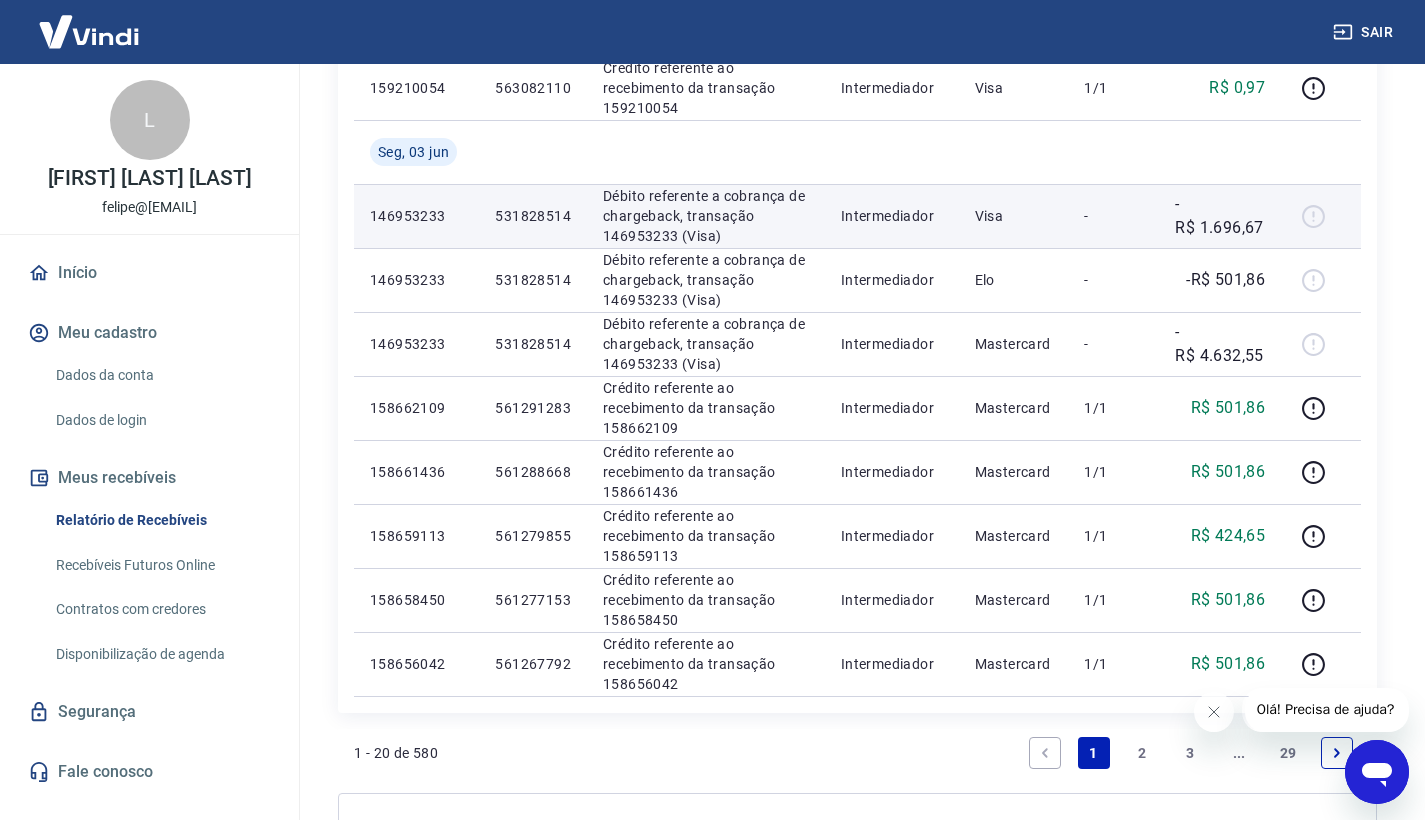 scroll, scrollTop: 1443, scrollLeft: 0, axis: vertical 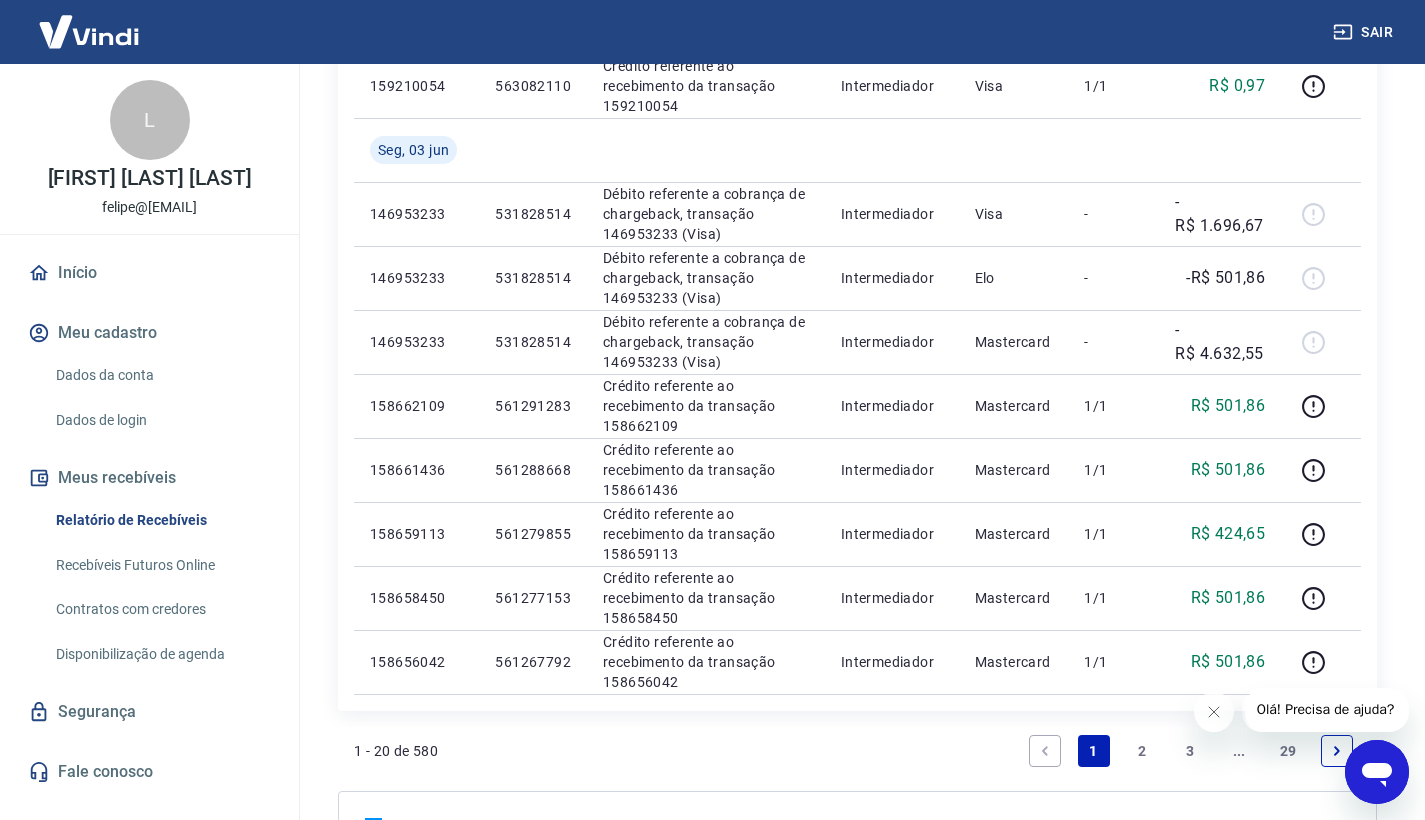 click on "2" at bounding box center [1142, 751] 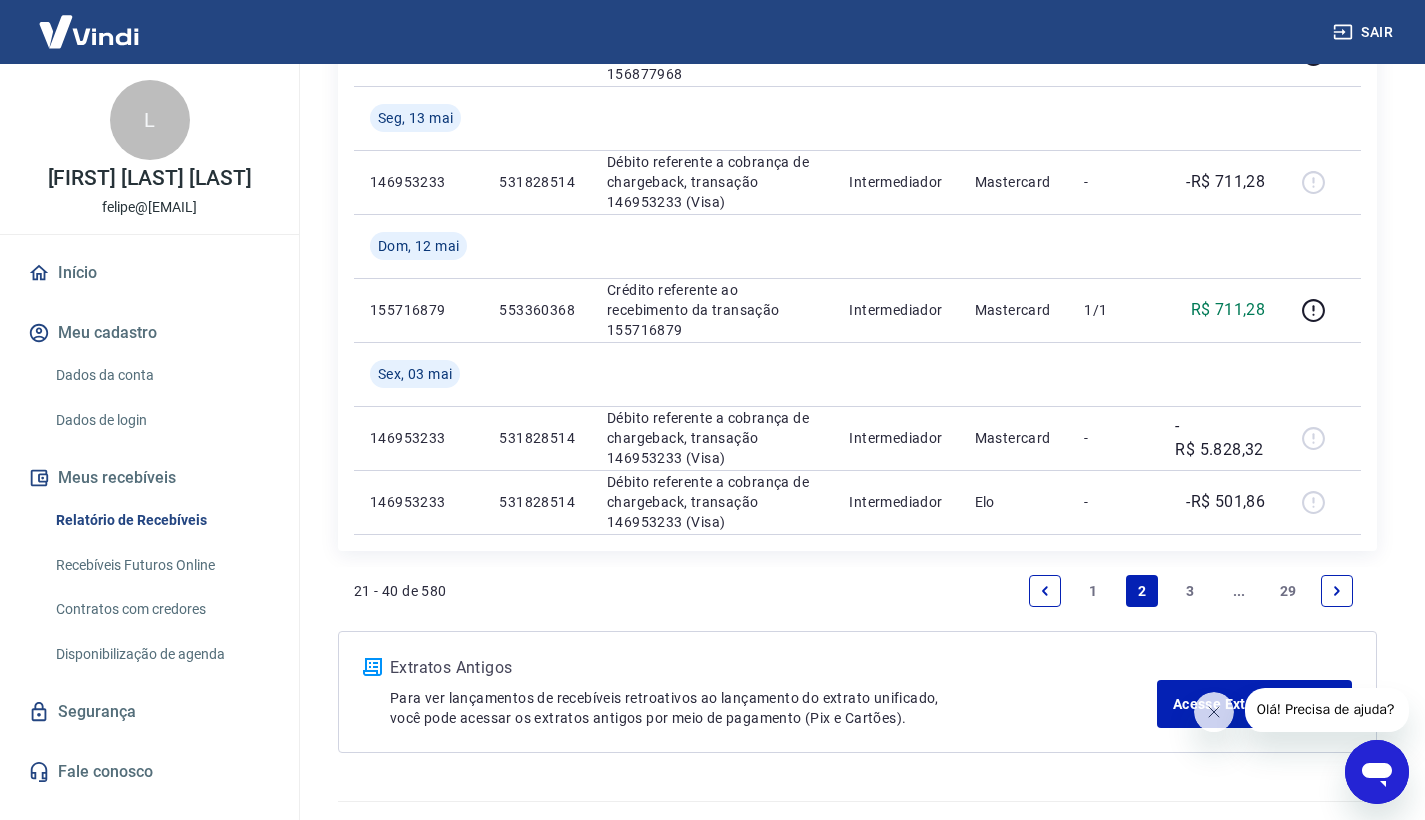 scroll, scrollTop: 1612, scrollLeft: 0, axis: vertical 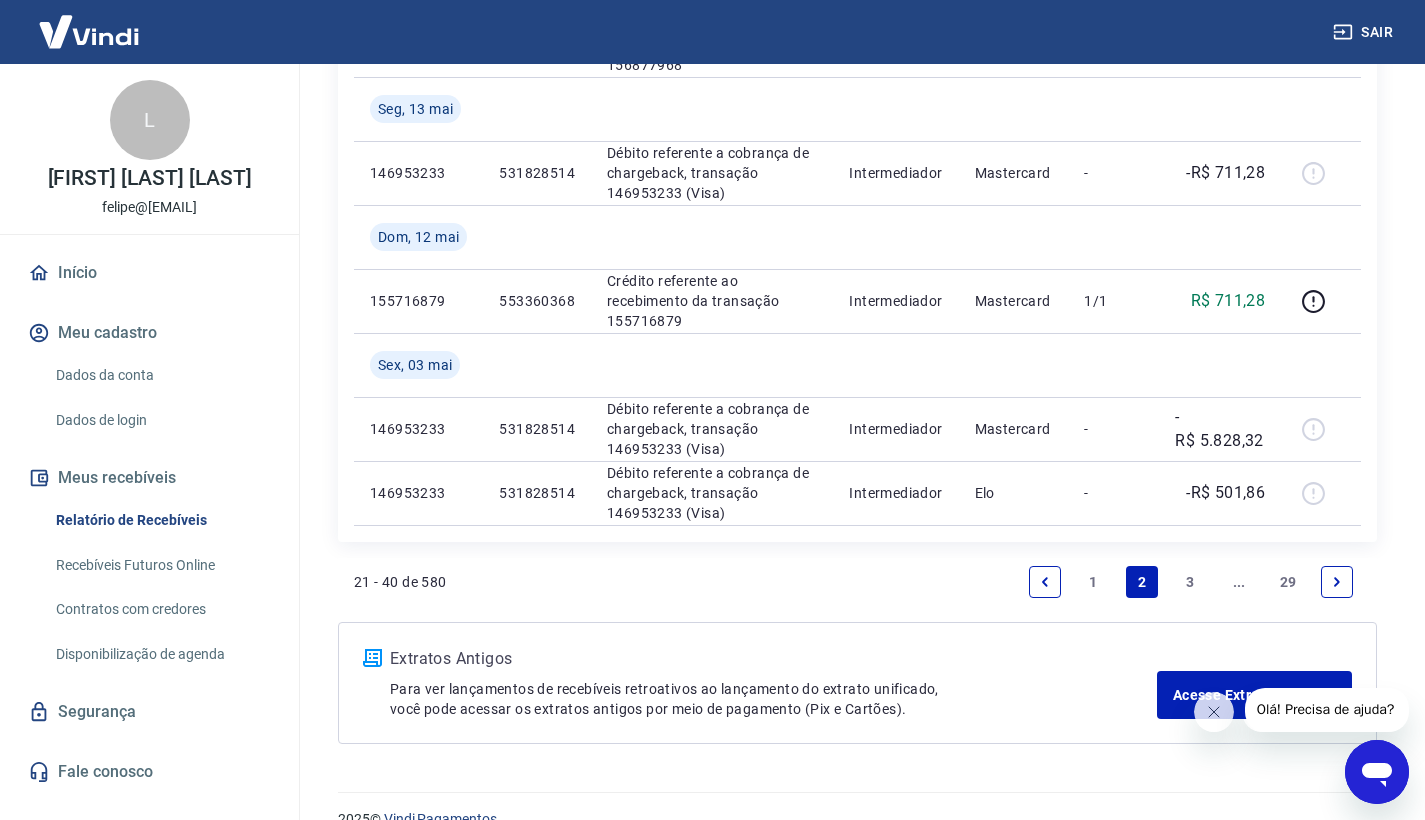 click on "3" at bounding box center [1191, 582] 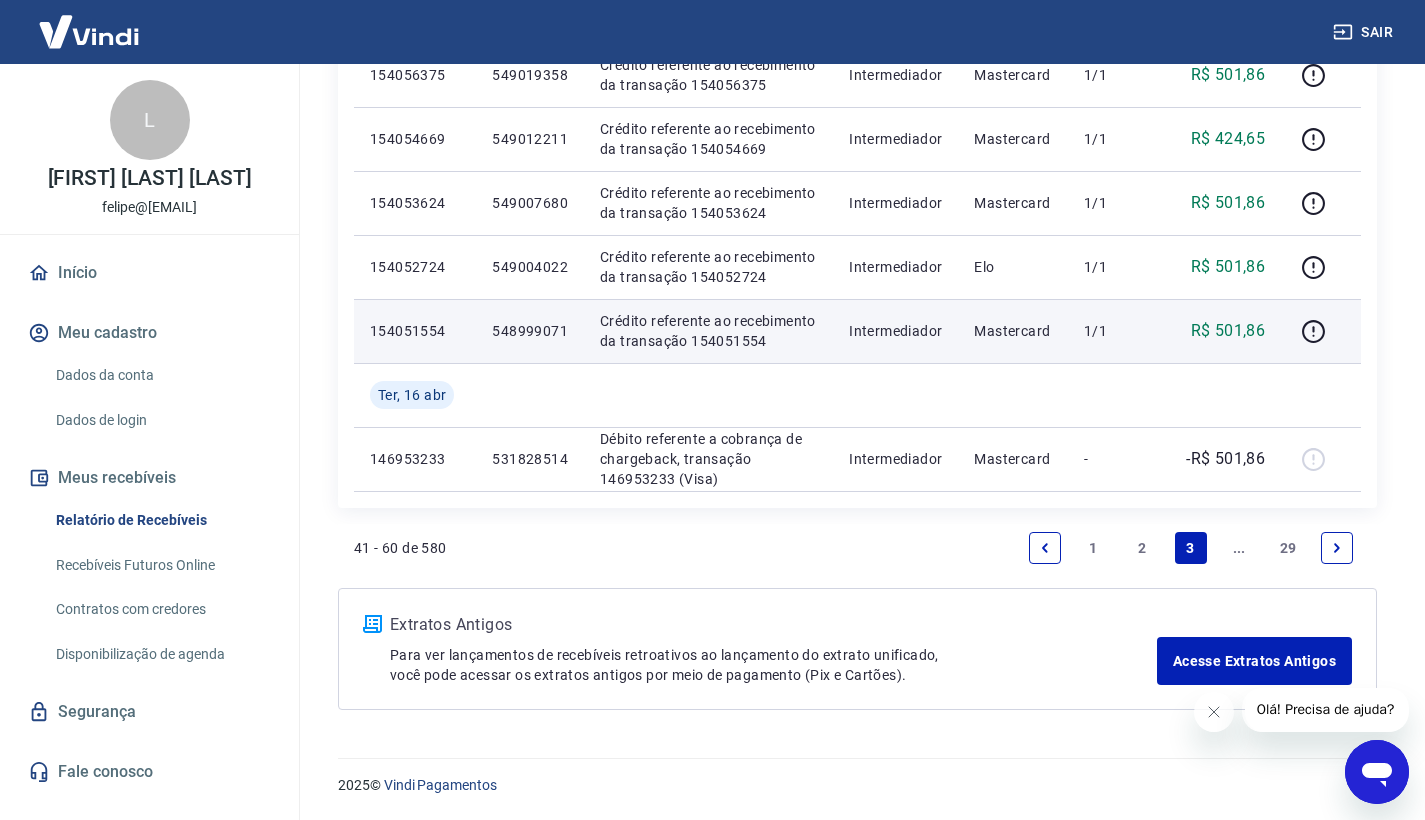 scroll, scrollTop: 1326, scrollLeft: 0, axis: vertical 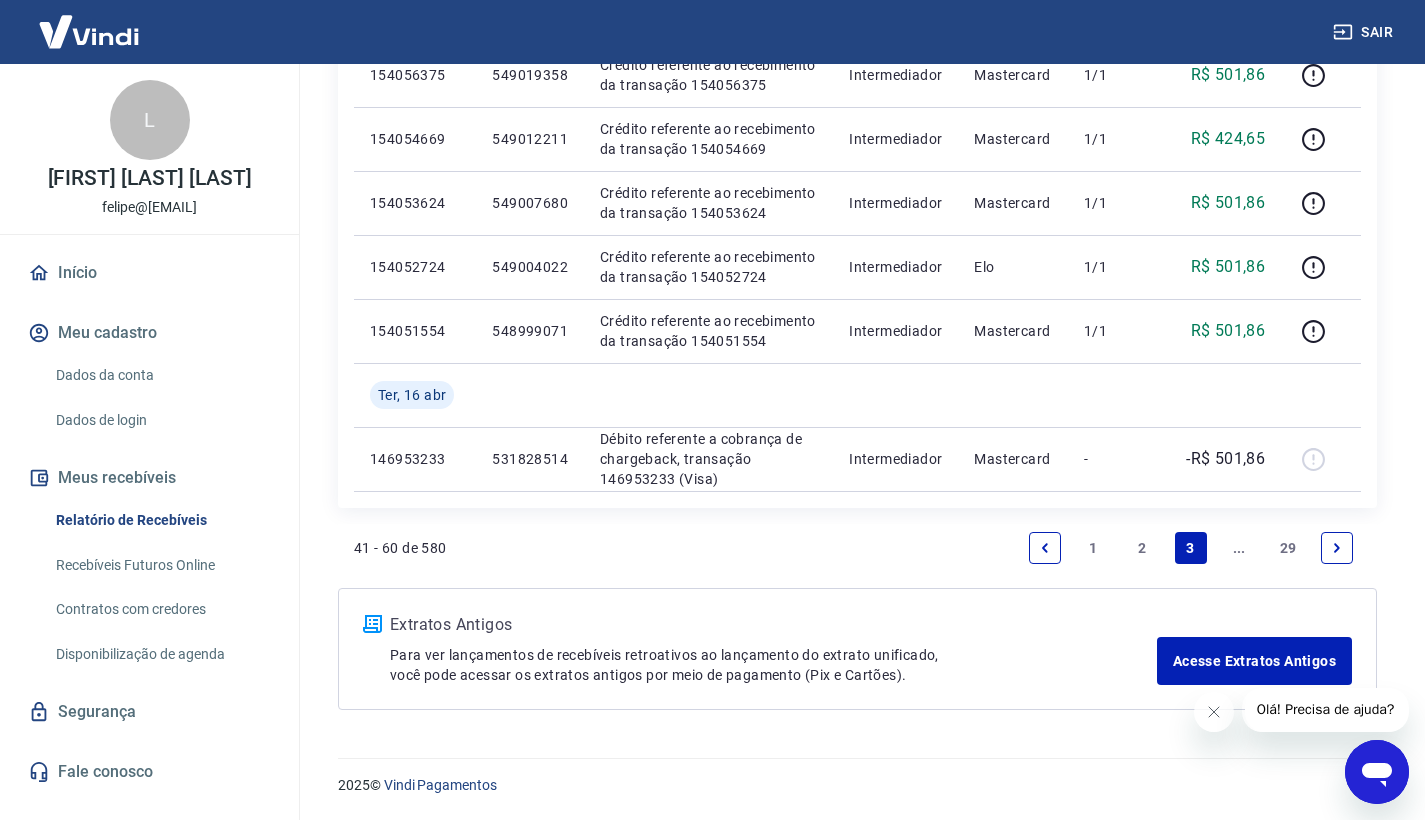 click on "Recebíveis Futuros Online" at bounding box center [161, 565] 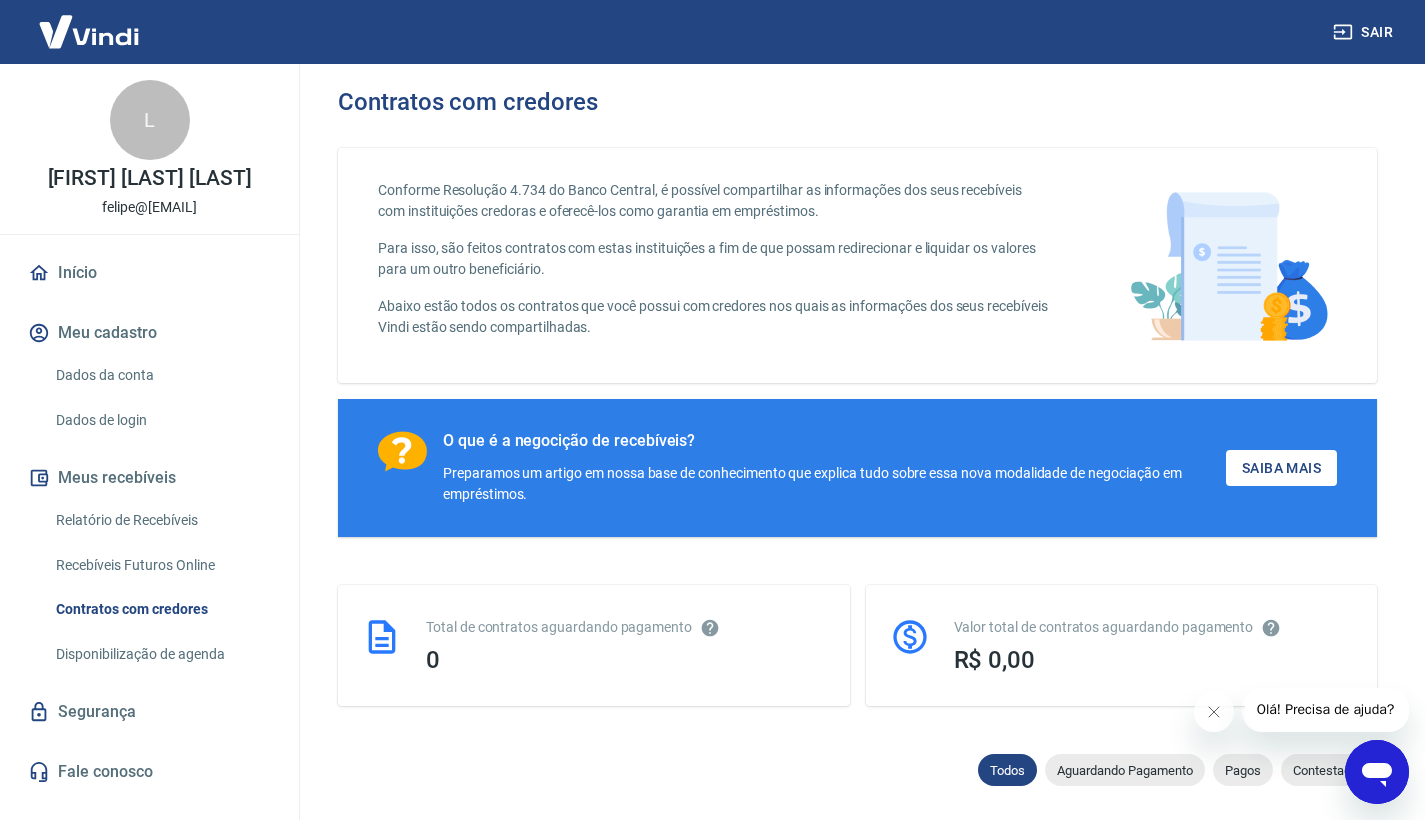 scroll, scrollTop: 0, scrollLeft: 0, axis: both 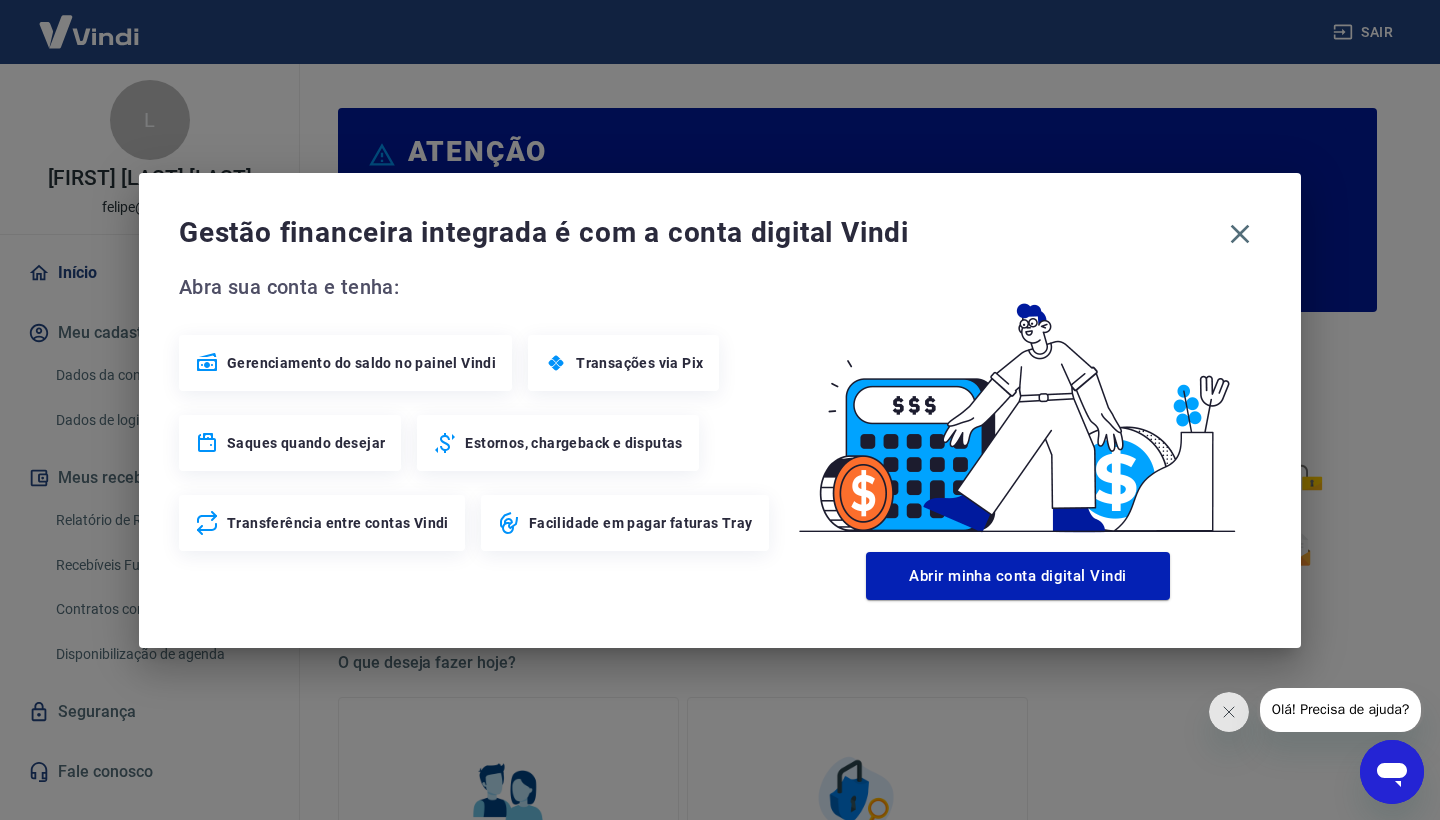 click on "Gerenciamento do saldo no painel Vindi" at bounding box center [361, 363] 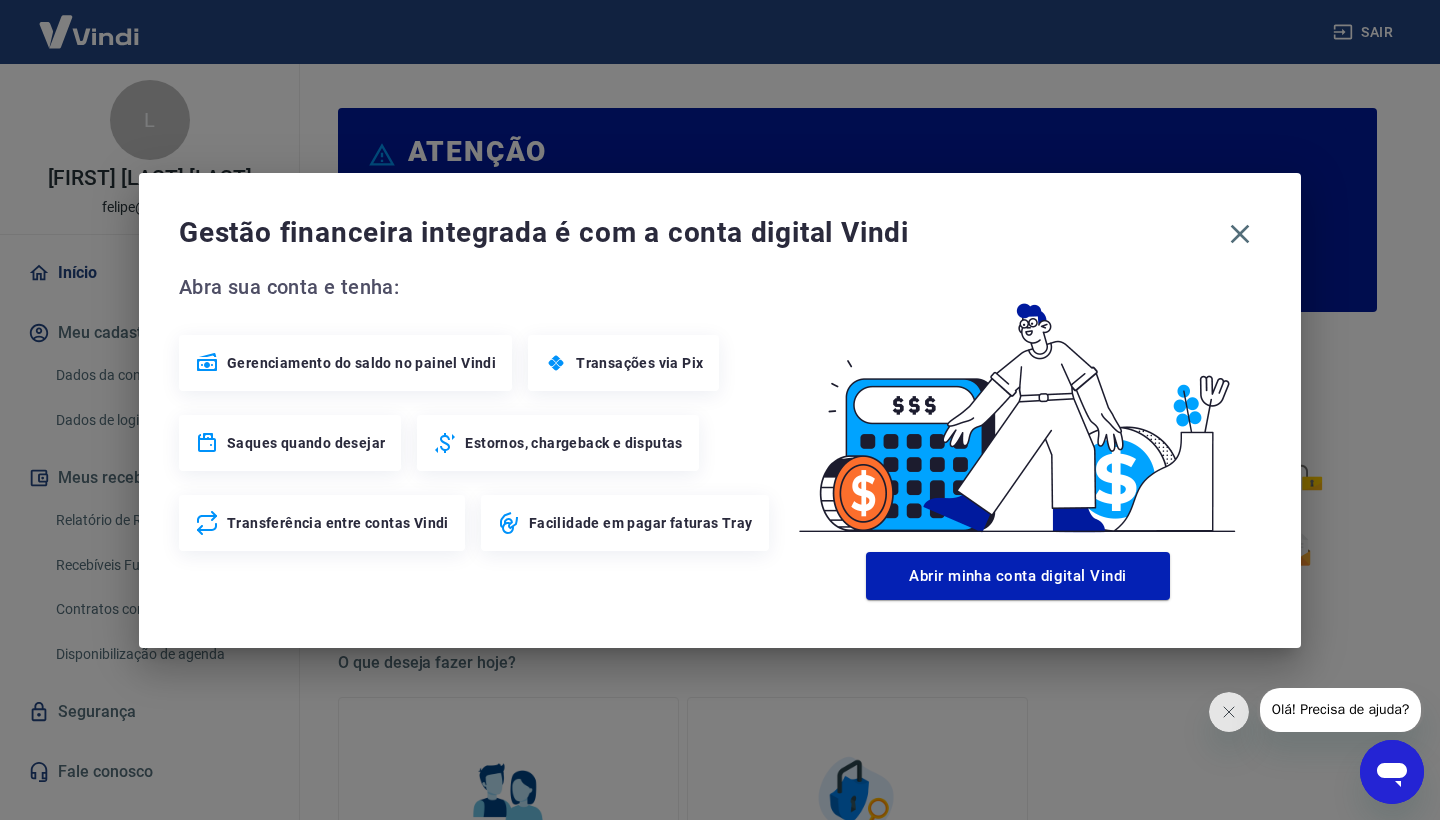click 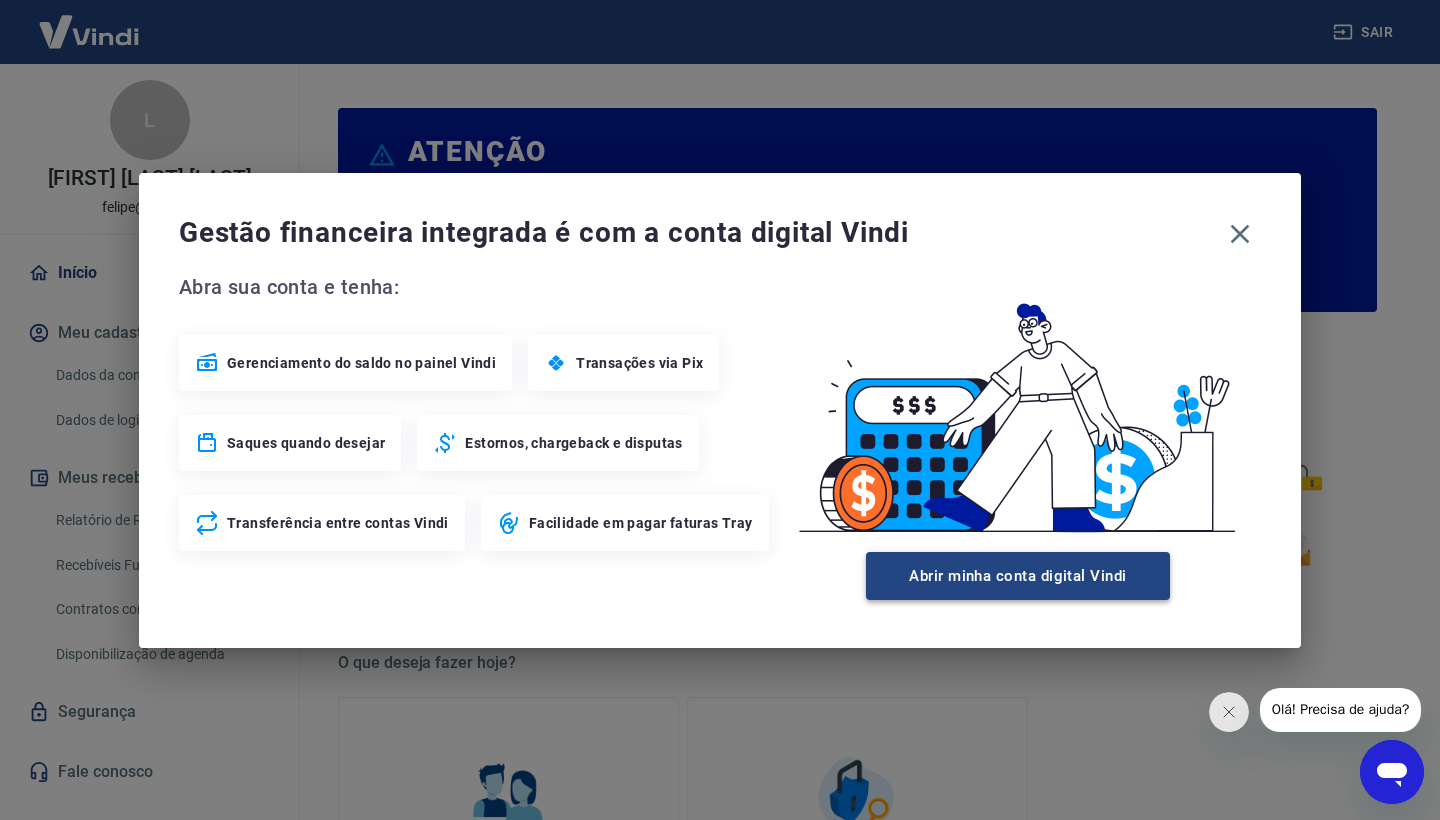 click on "Abrir minha conta digital Vindi" at bounding box center (1018, 576) 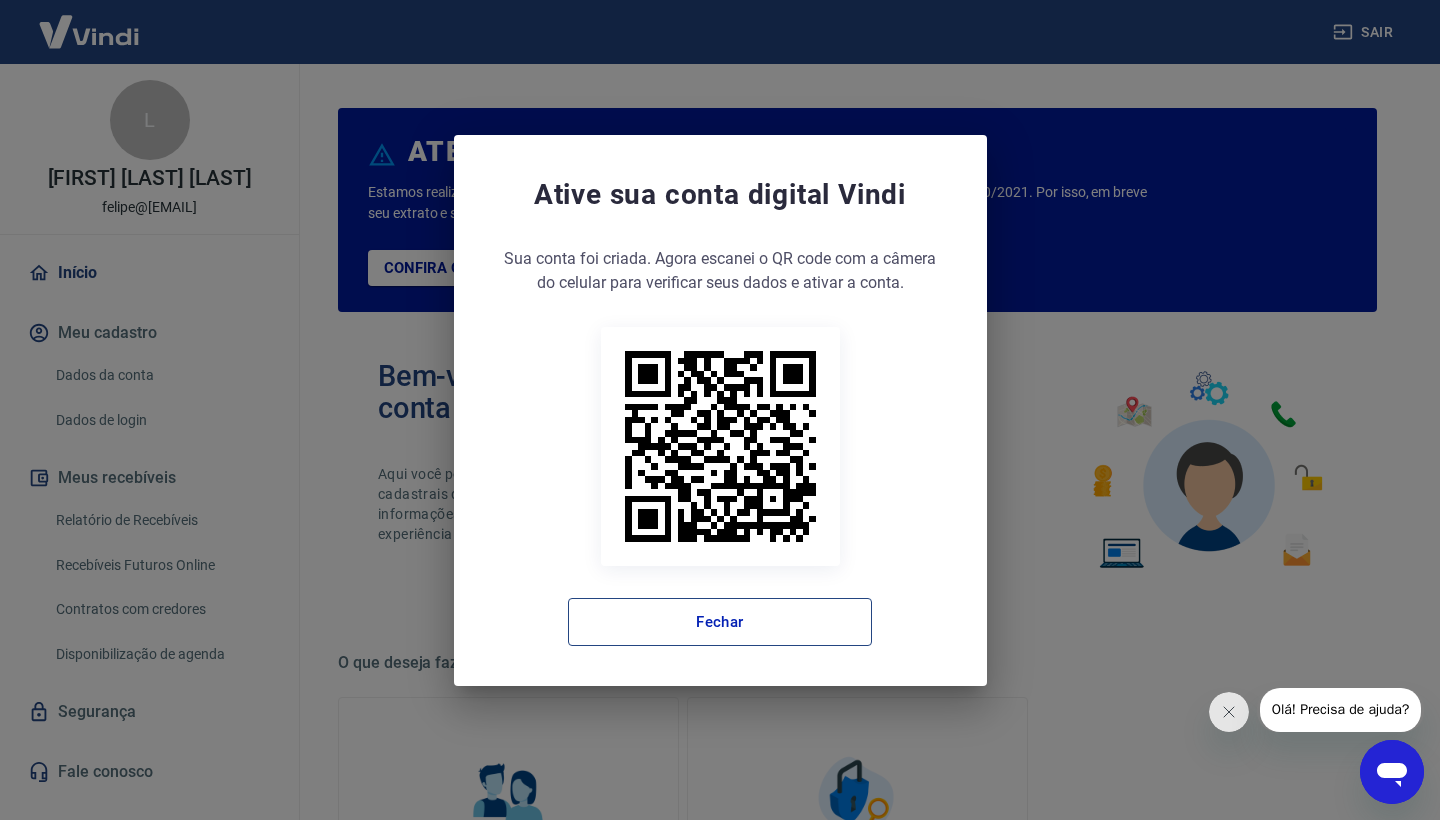 click on "Fechar" at bounding box center (720, 622) 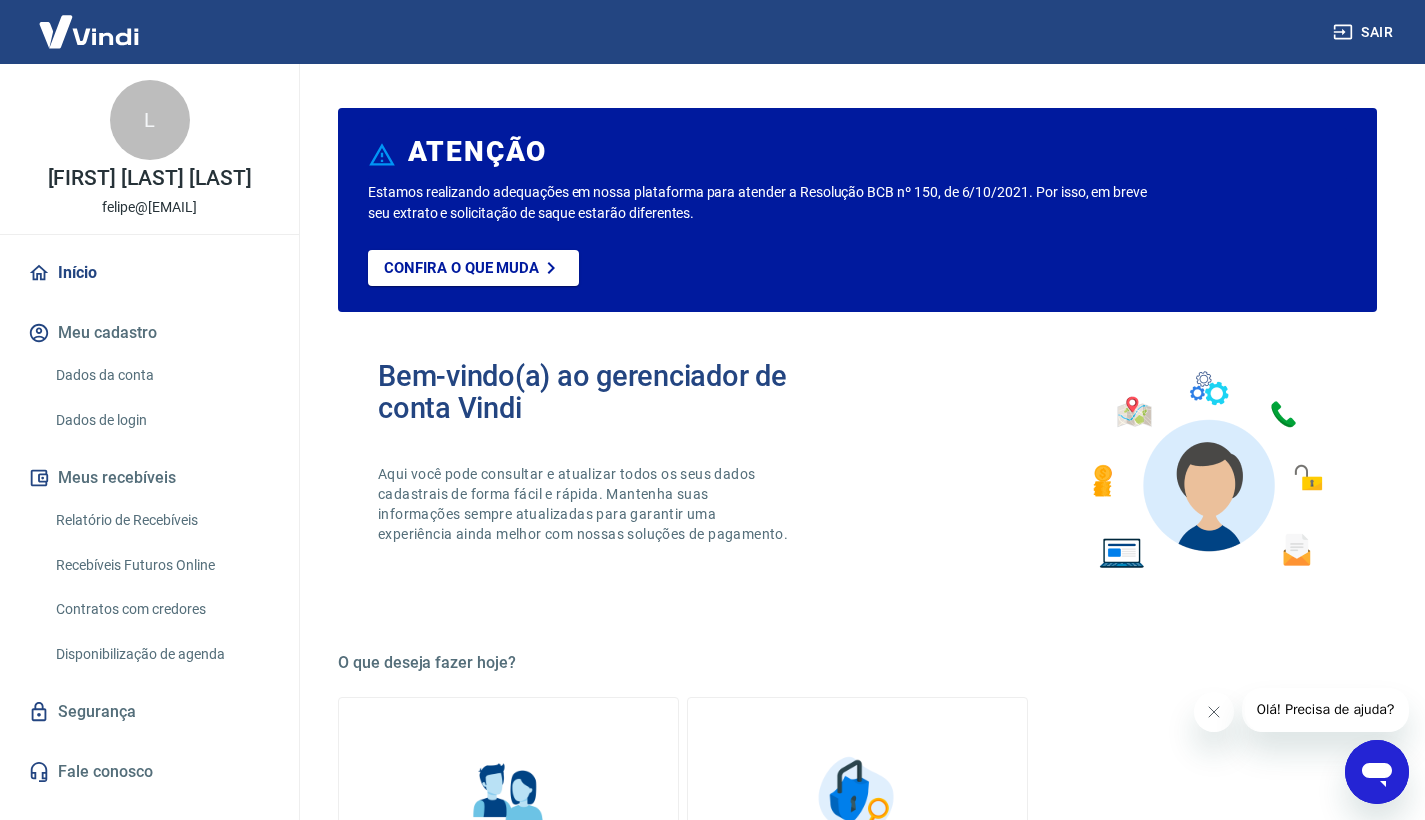click on "Relatório de Recebíveis" at bounding box center (161, 520) 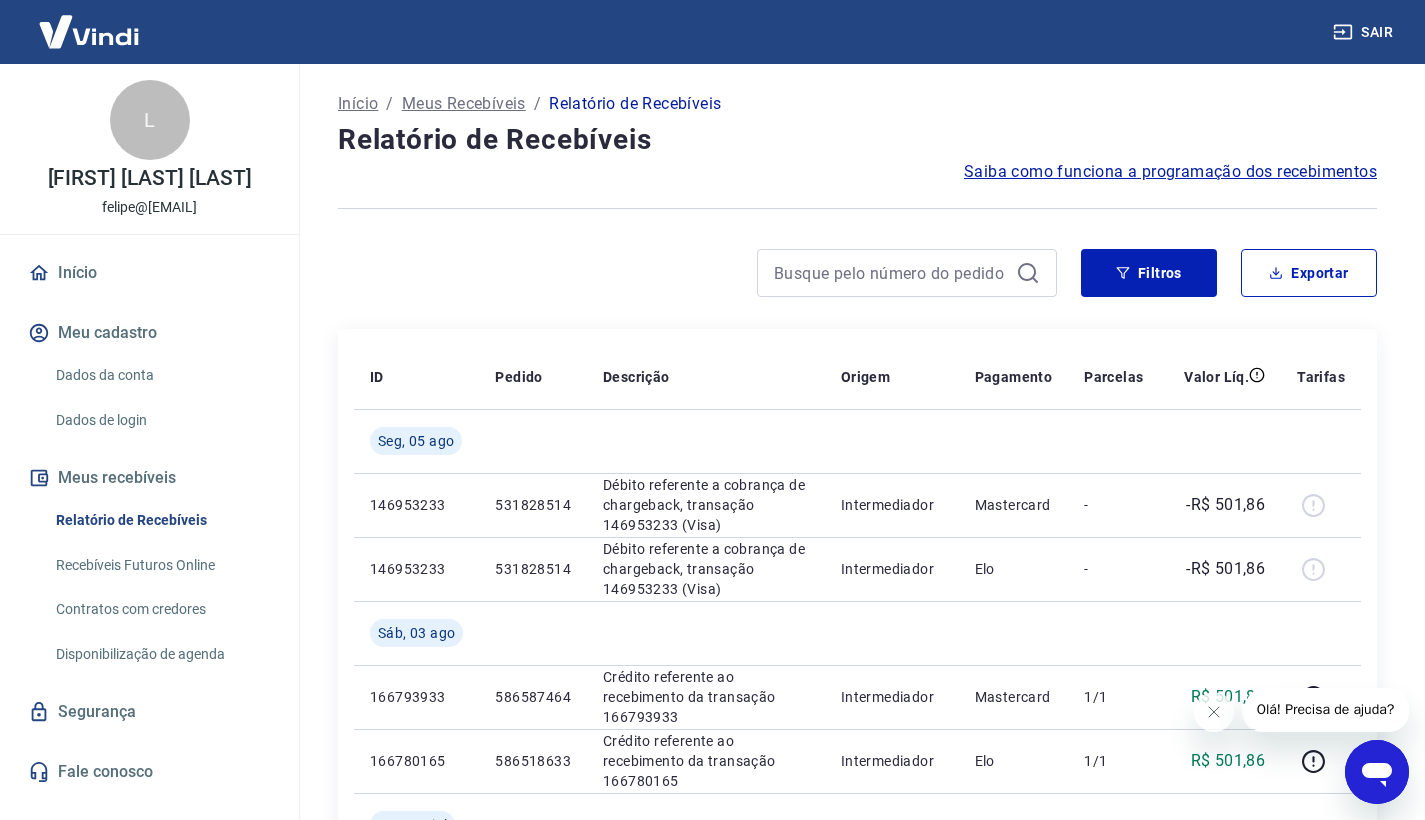 scroll, scrollTop: 0, scrollLeft: 0, axis: both 